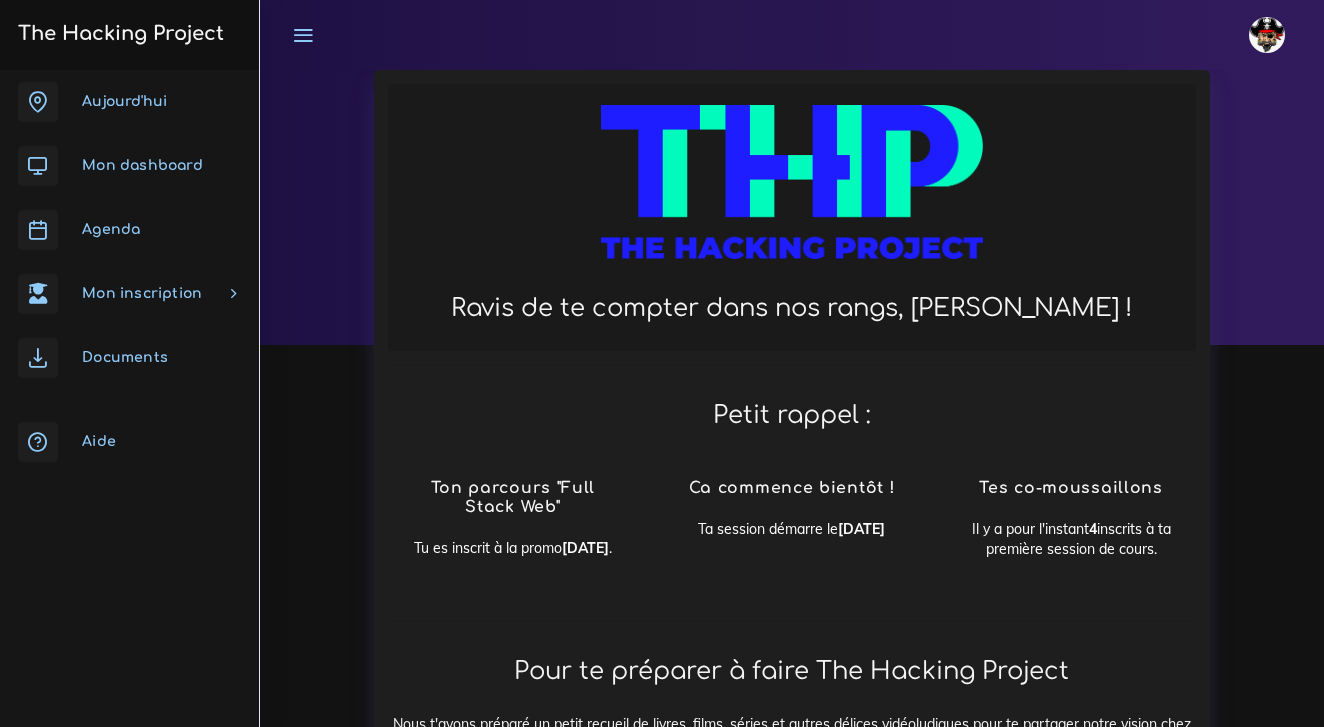 scroll, scrollTop: 0, scrollLeft: 0, axis: both 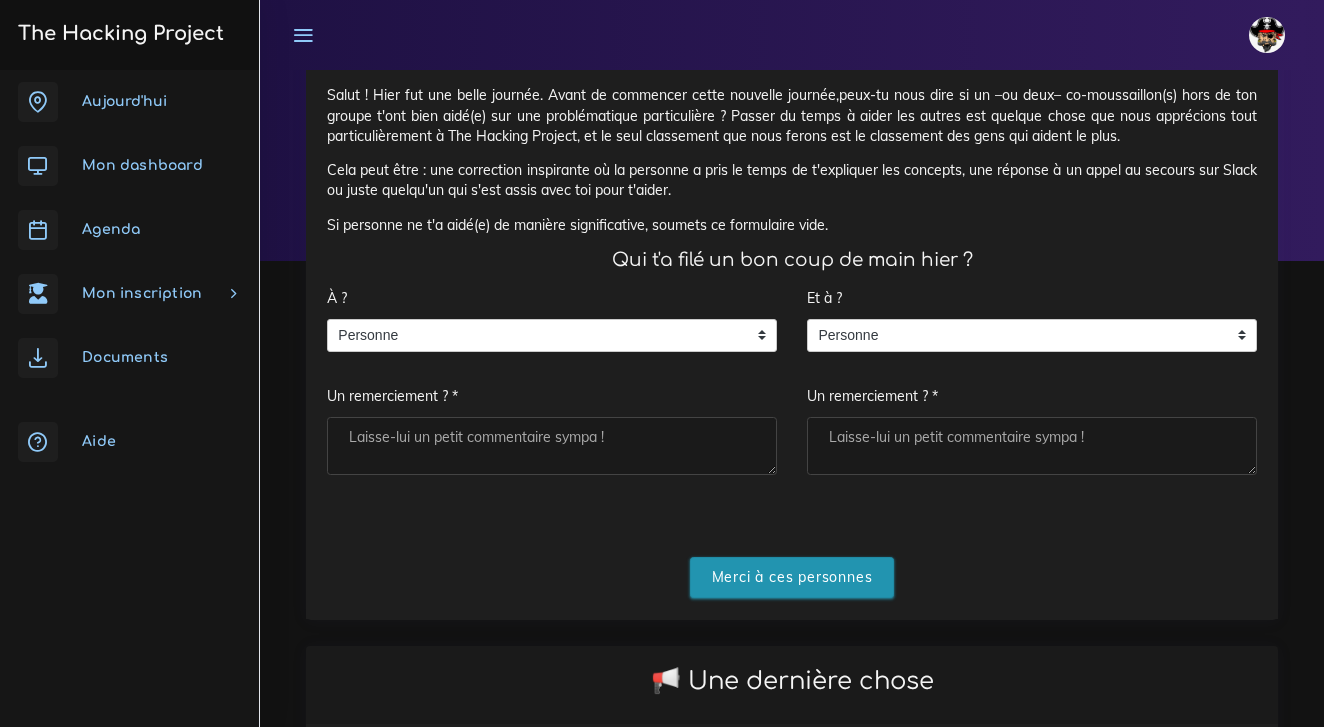 click on "Merci à ces personnes" at bounding box center (792, 577) 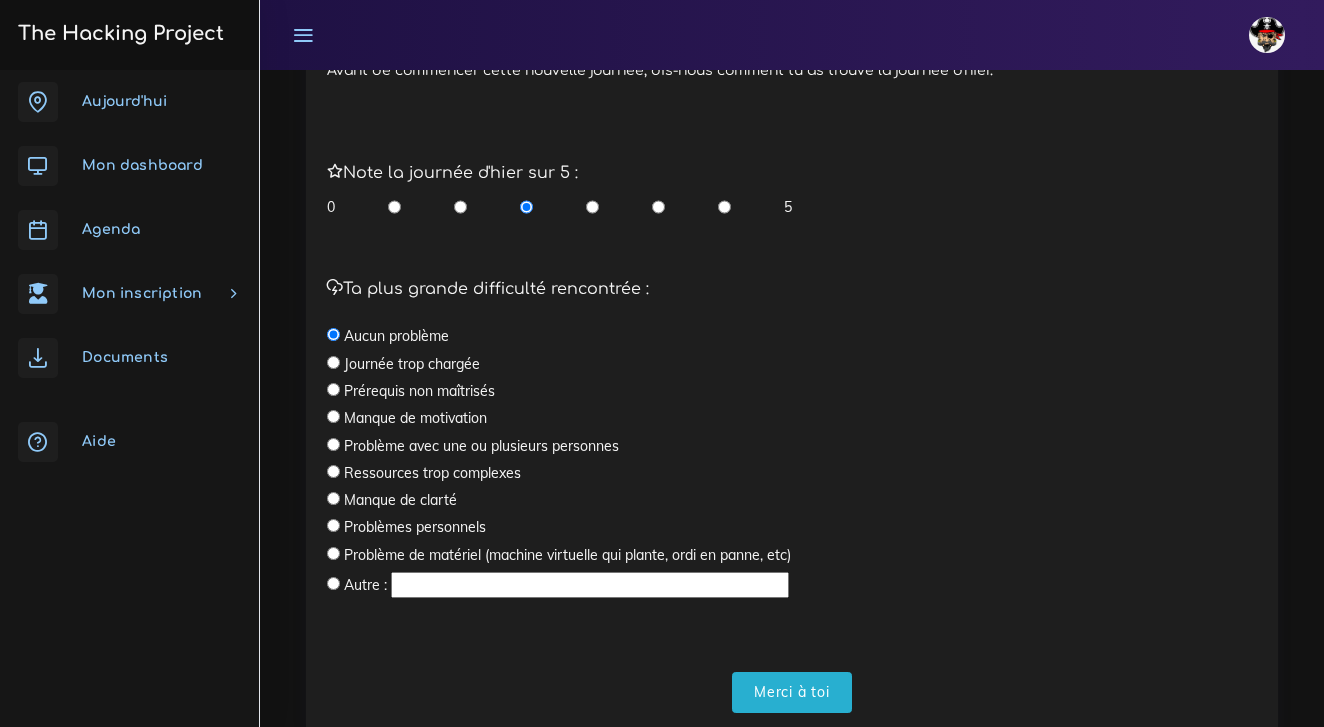 scroll, scrollTop: 532, scrollLeft: 0, axis: vertical 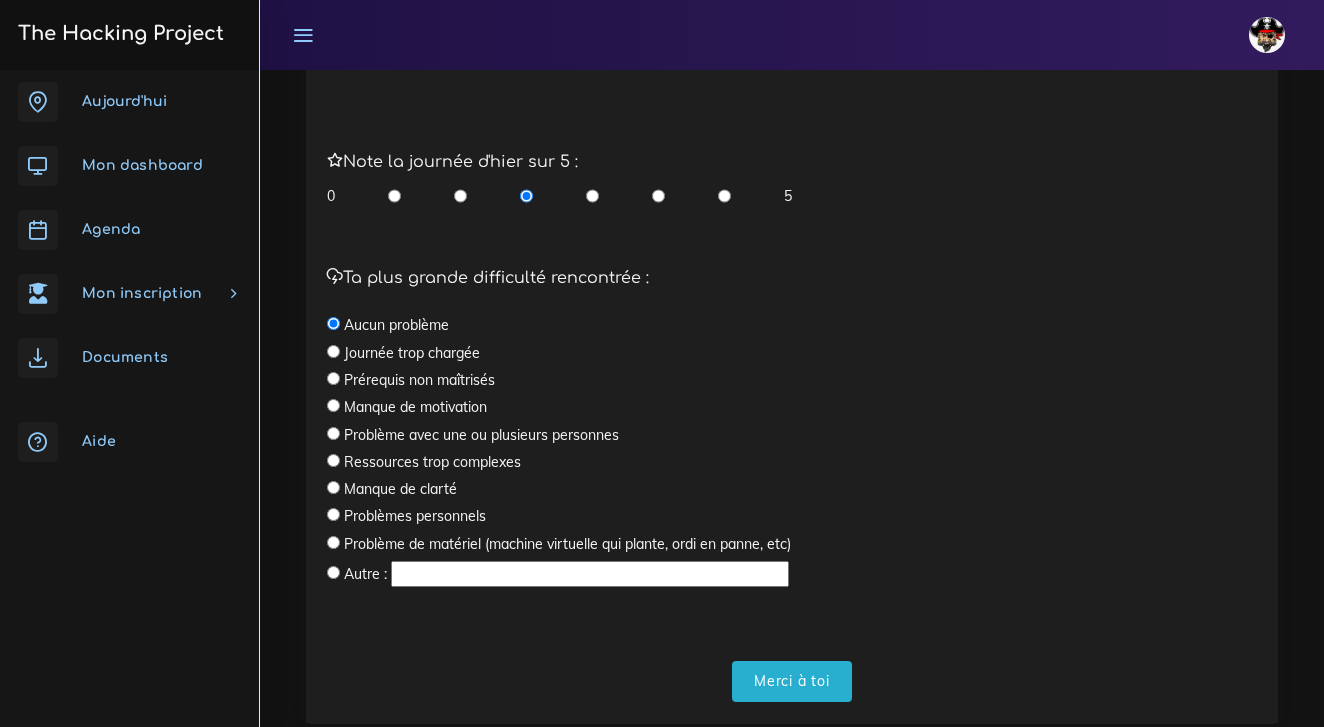click at bounding box center (658, 196) 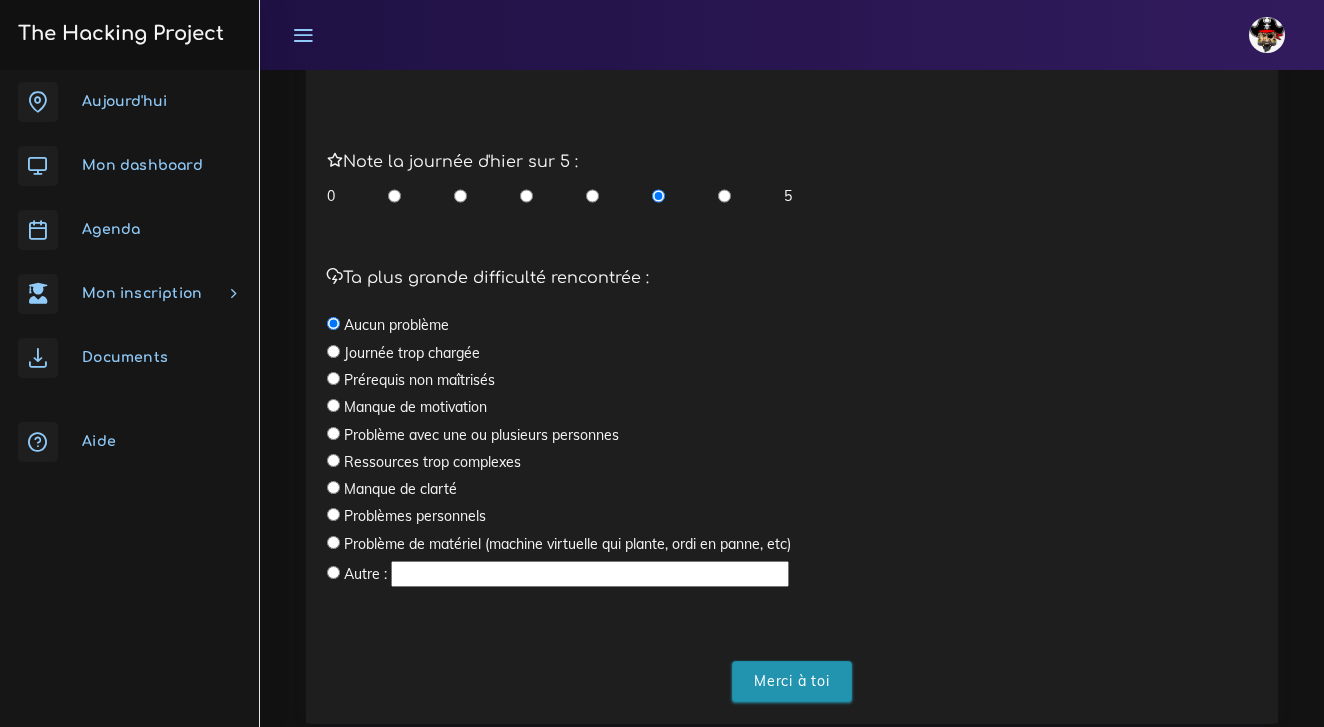 click on "Merci à toi" at bounding box center [792, 681] 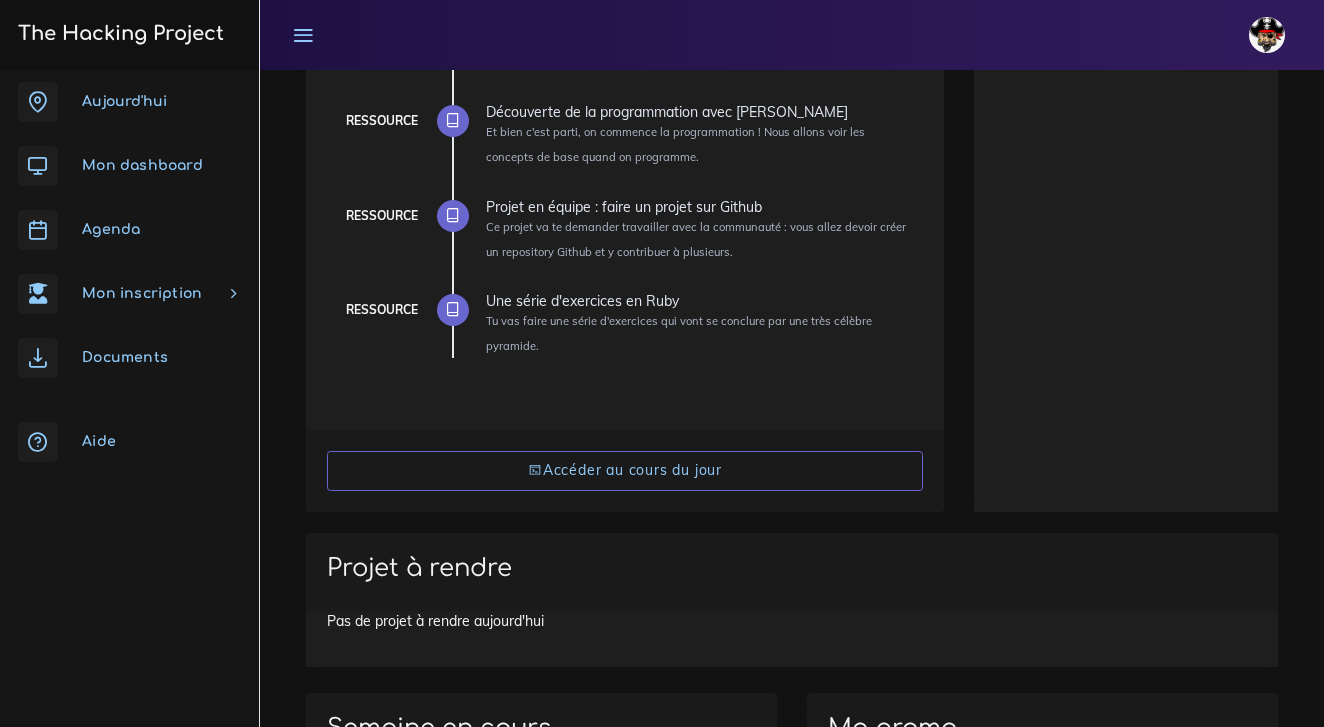 scroll, scrollTop: 533, scrollLeft: 0, axis: vertical 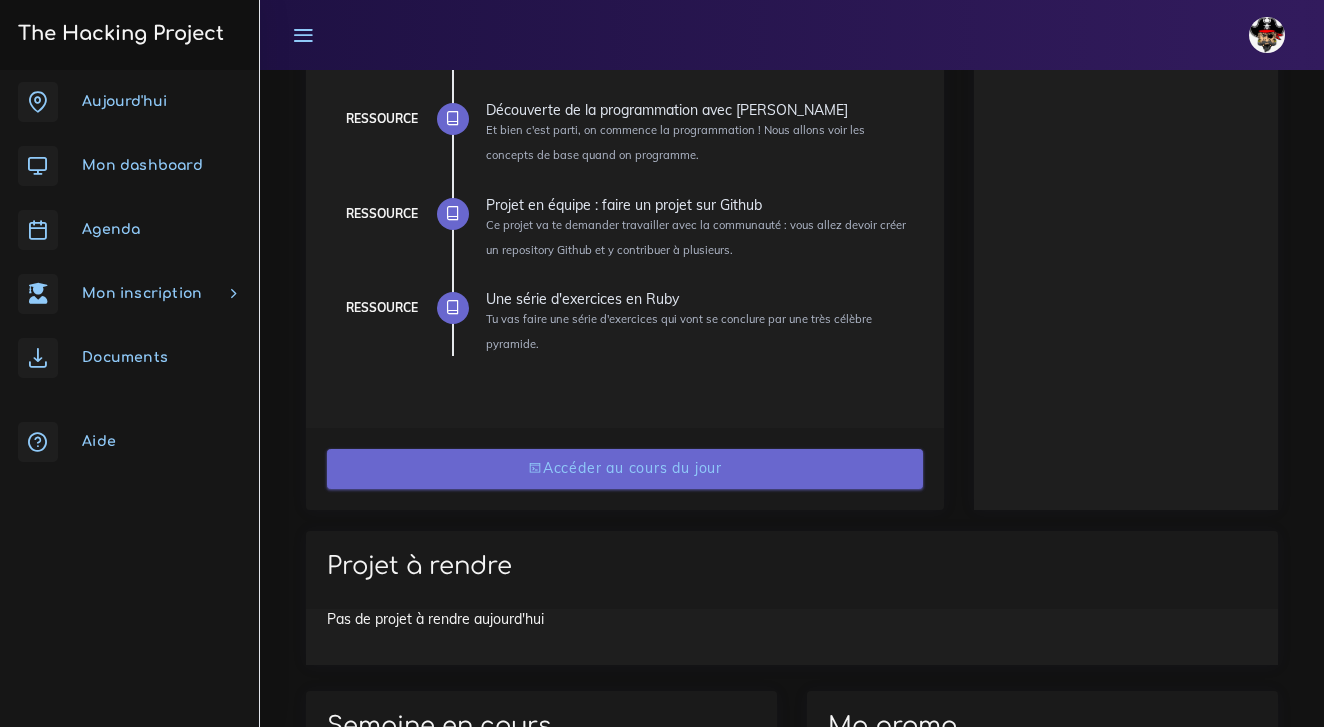 click on "Accéder au cours du jour" at bounding box center (625, 469) 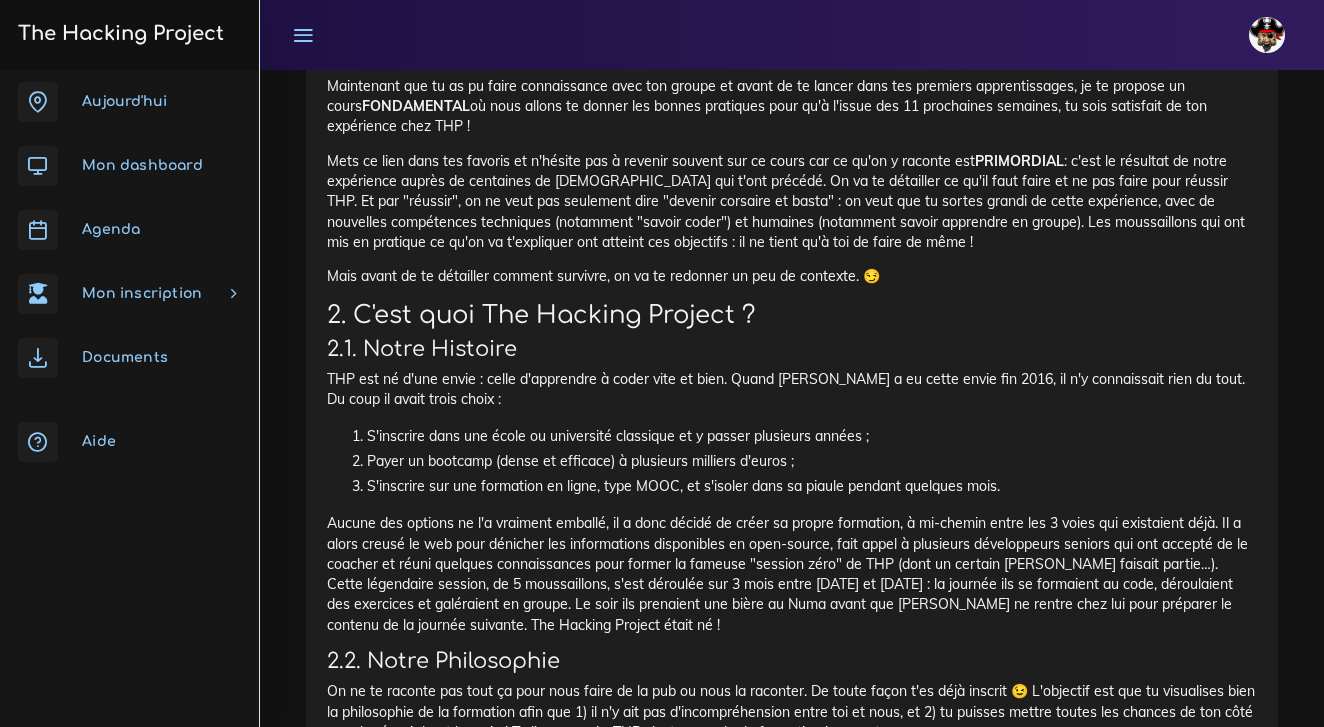 scroll, scrollTop: 916, scrollLeft: 0, axis: vertical 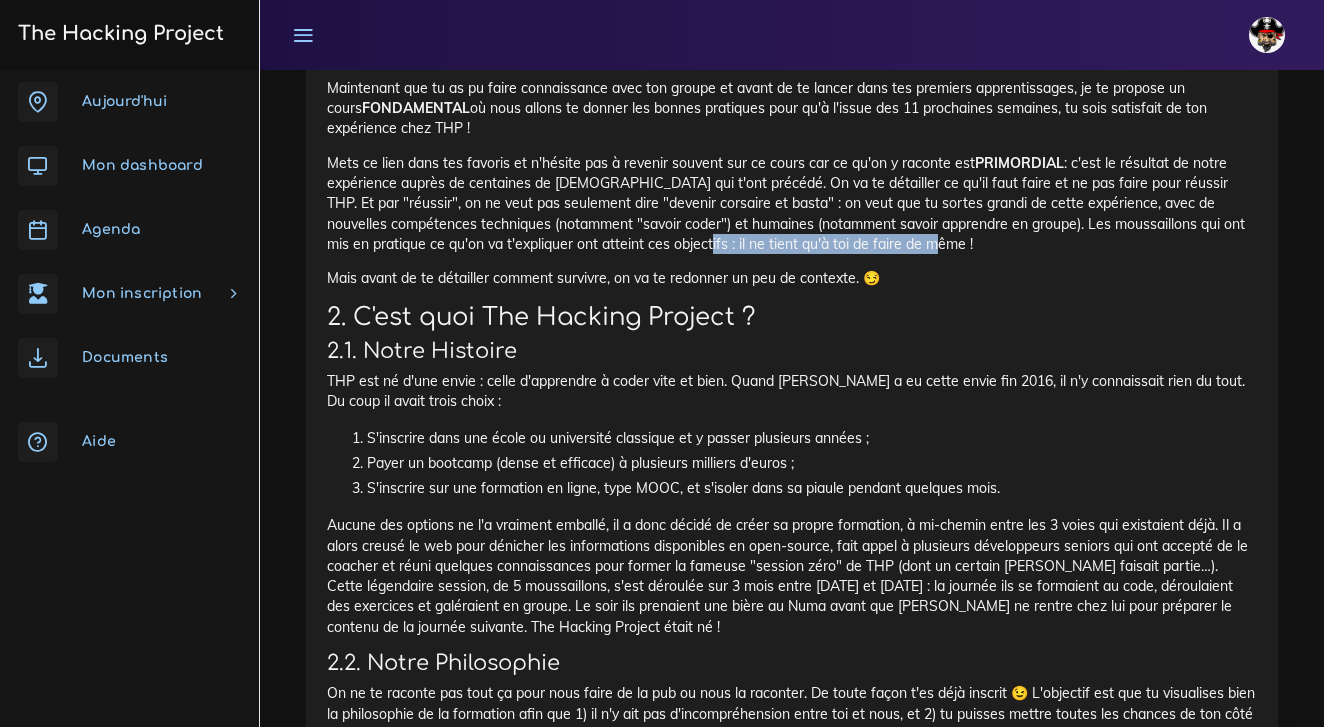 drag, startPoint x: 691, startPoint y: 236, endPoint x: 937, endPoint y: 234, distance: 246.00813 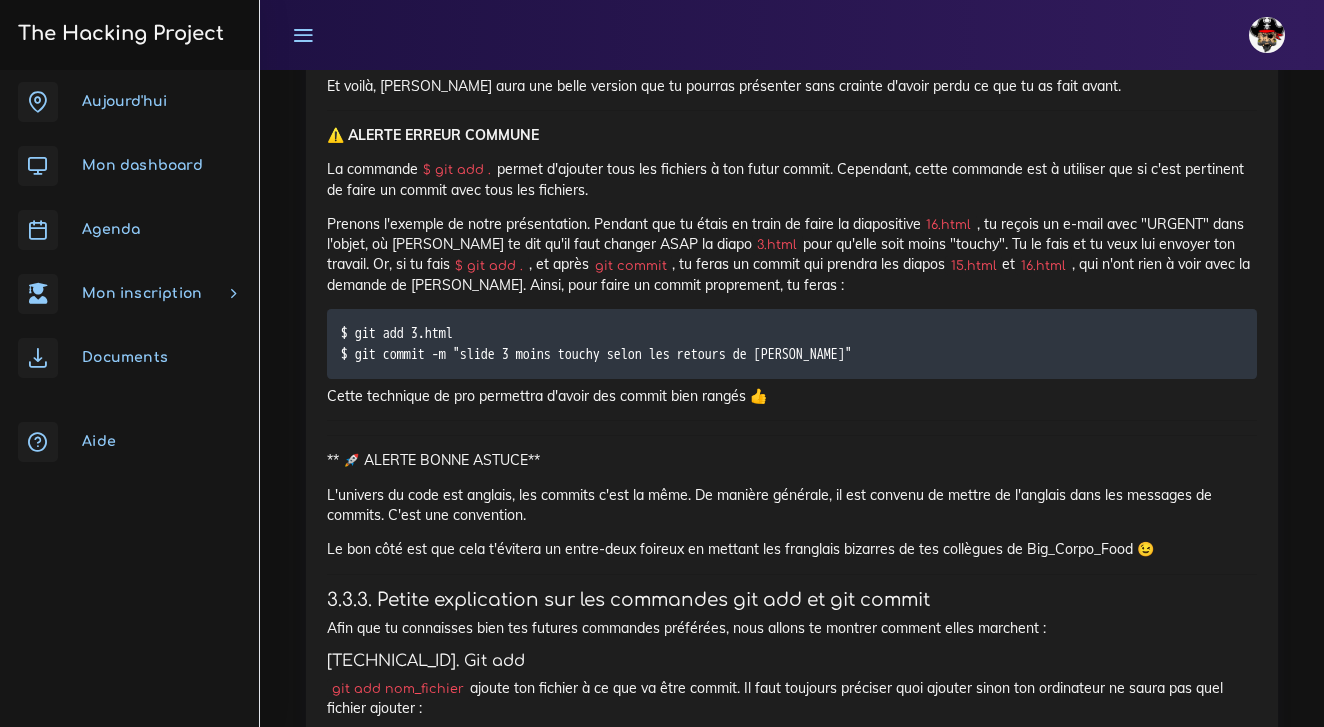 scroll, scrollTop: 6738, scrollLeft: 0, axis: vertical 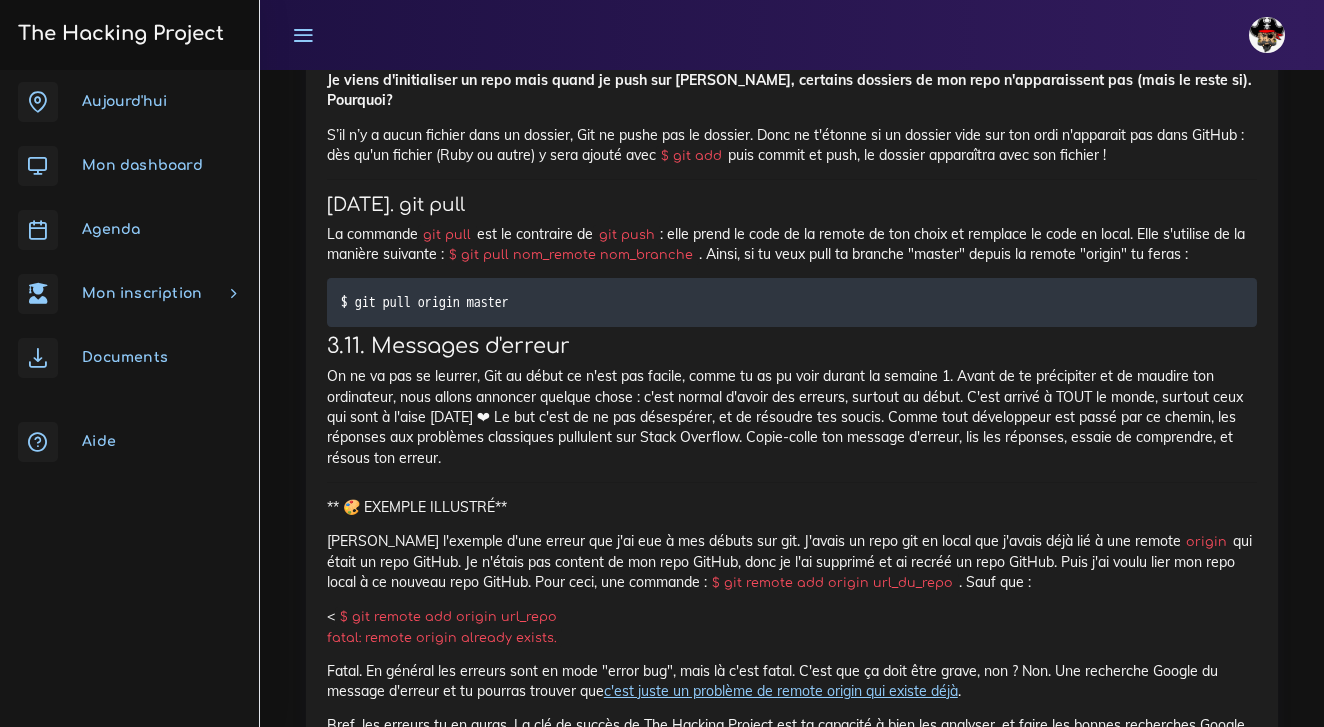 click on "Git / Github
Dans ce cours, tu vas comprendre ce que c'est que Git, [PERSON_NAME], et pouvoir t'en servir avec brio \o/
1. Introduction
Tu as vu Git et Github lors de la semaine 1, ce qui t'a permis de faire tes premiers commit et uploader en ligne tes premiers repo. C'est super, mais j'imagine que cet univers reste encore un peu flou et que tu ne te sens pas encore à l'aise avec [PERSON_NAME] et GitHub. Et bien voilà tout l'intérêt de cette ressource, qui va te redonner des bases solides sur lesquelles tu vas pouvoir construire une chouette formation.
🤓 PETITS RAPPELS
Le dictionnaire de Git
Un repo  = repository = un dossier sur ton ordinateur qui contient du code.
Un commit  = une sauvegarde d'un dossier (ou repo) via Git. sauve tout le code contient tout le code de tous fichiers du dossier tel que écrit au moment de la sauvegarde.
Quelle différence entre Git et GitHub?
Git
GitHub
CTRL  +  S  sur ton éditeur de code. Tu verras comment faire les opérations suivantes :" at bounding box center [792, -10497] 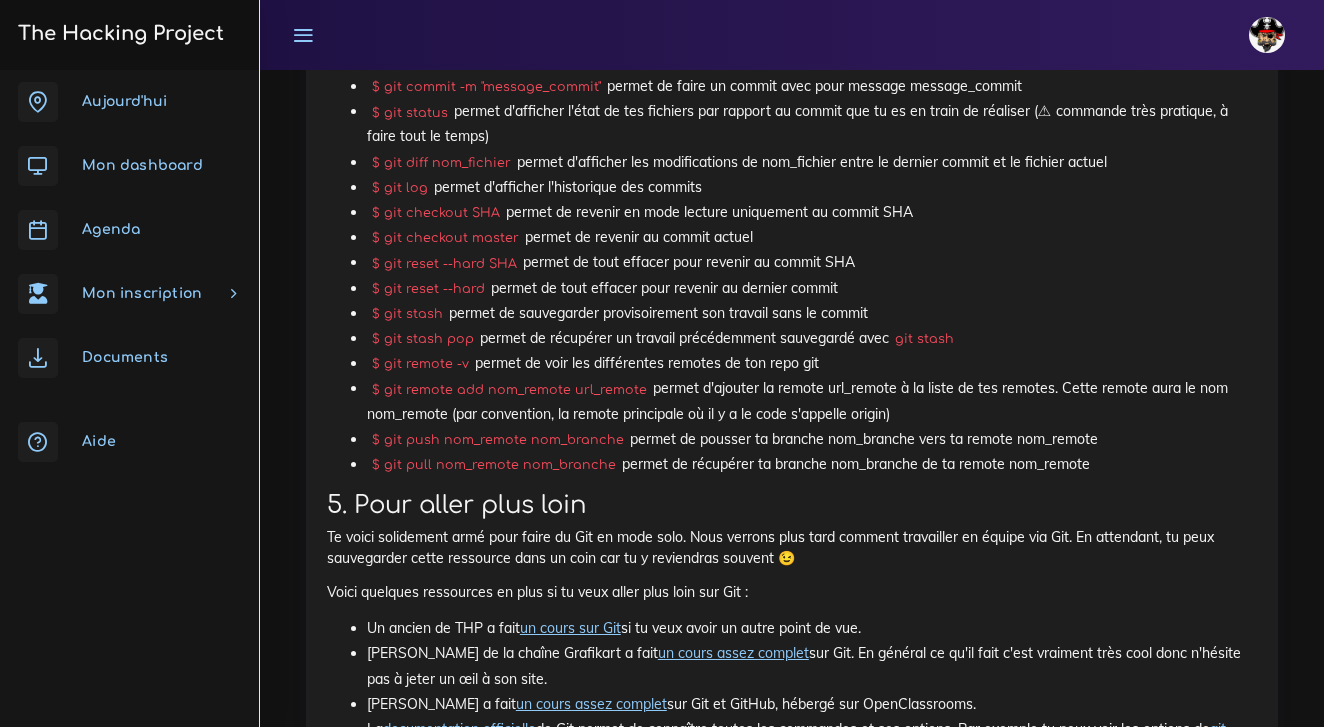 scroll, scrollTop: 13761, scrollLeft: 0, axis: vertical 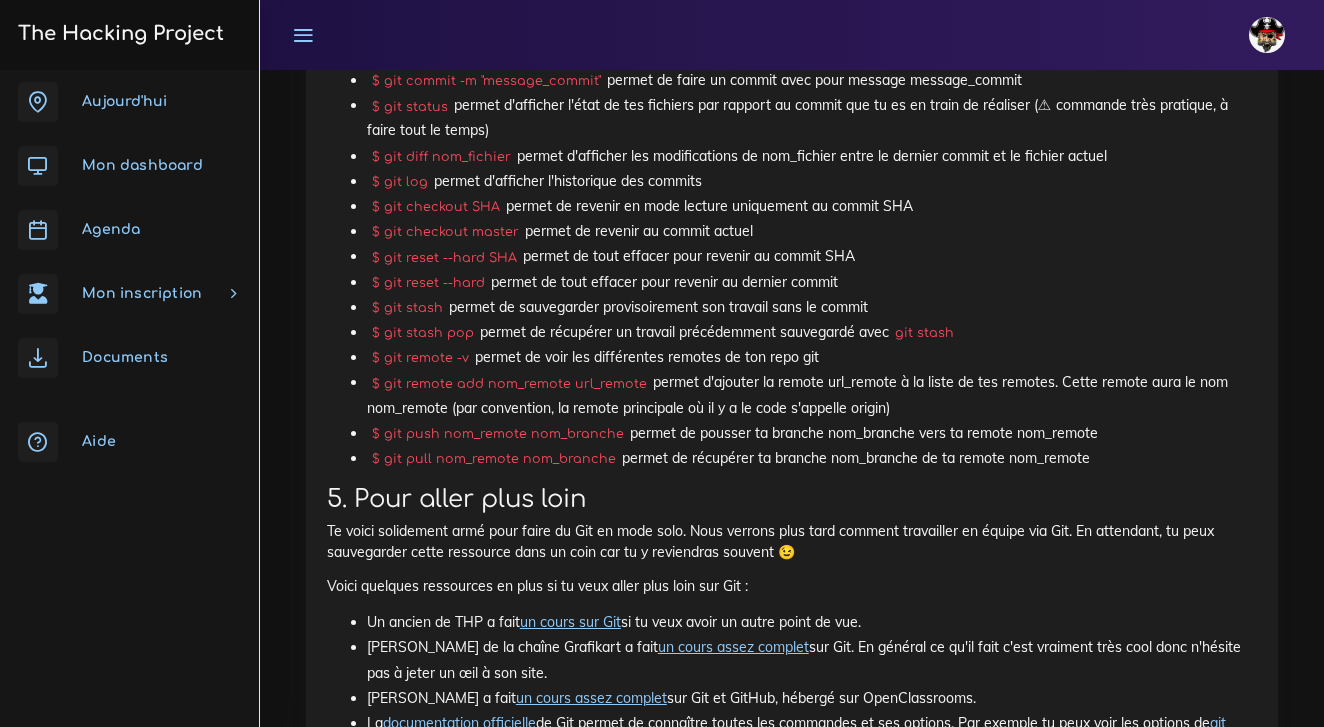 click on "un cours sur Git" at bounding box center (570, 622) 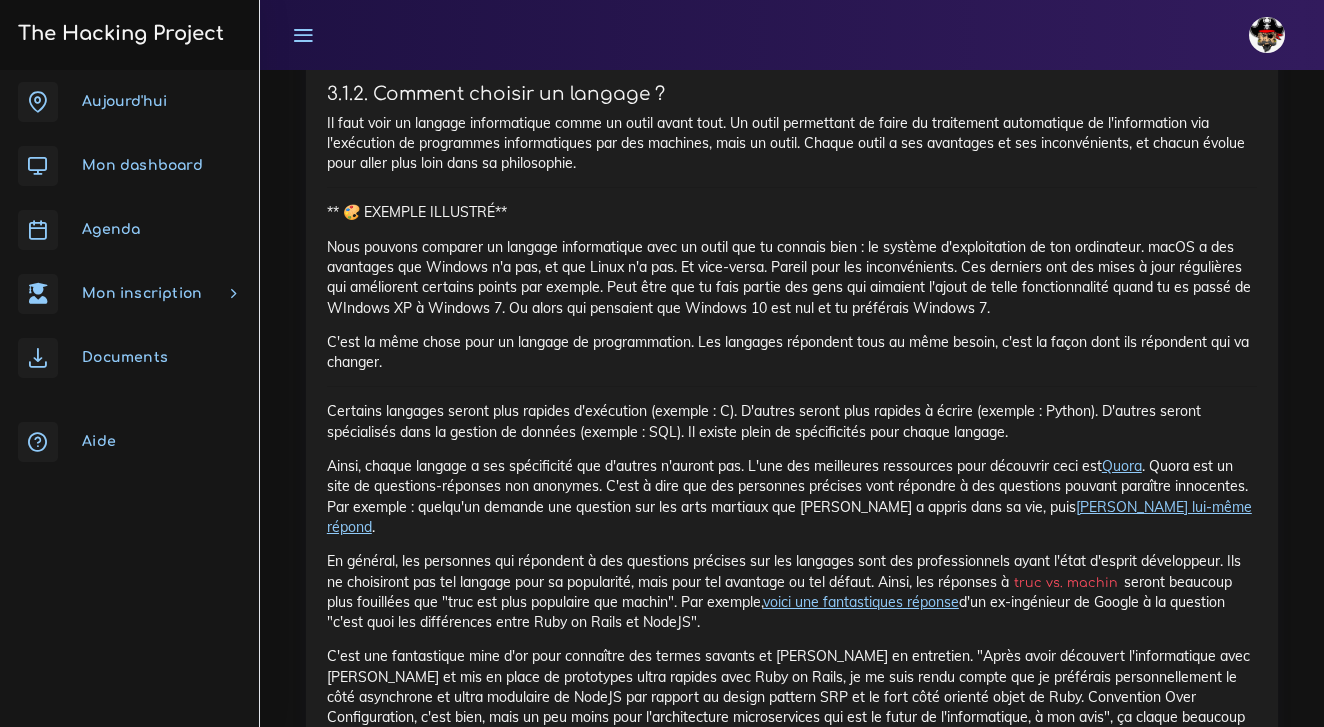 scroll, scrollTop: 15620, scrollLeft: 0, axis: vertical 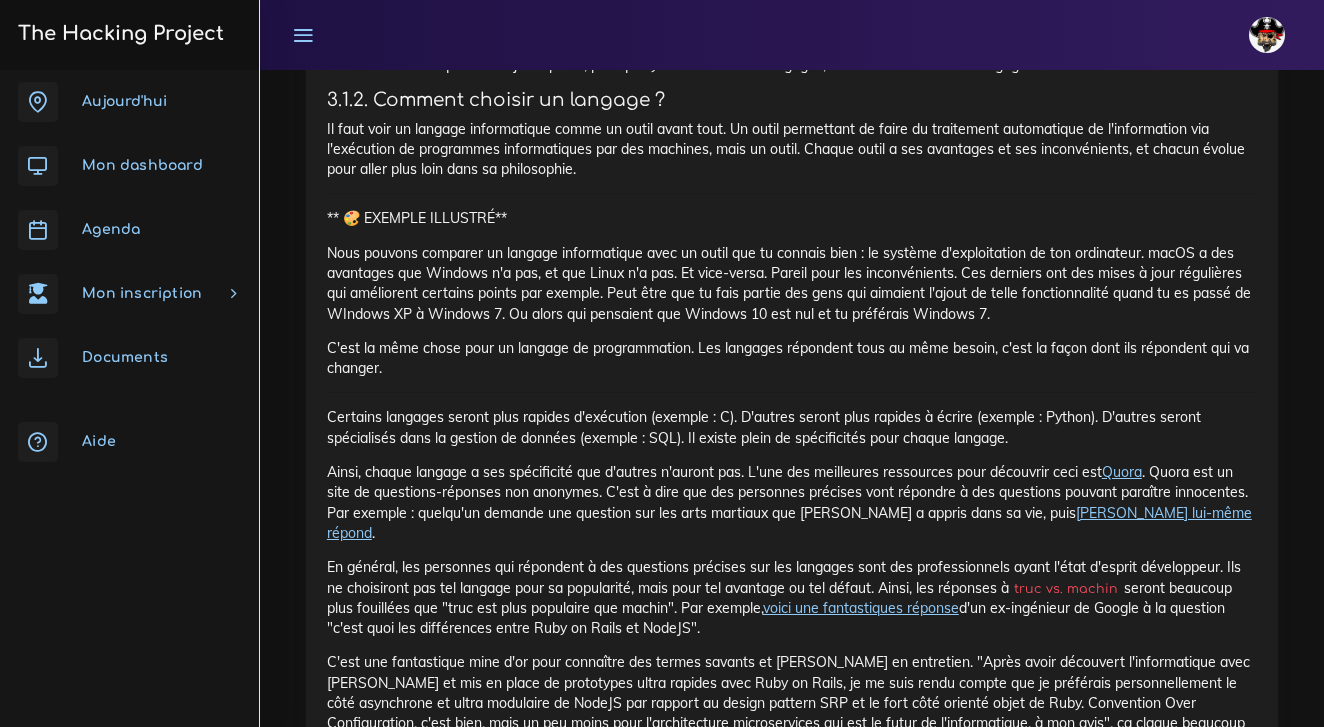 click on "C'est la même chose pour un langage de programmation. Les langages répondent tous au même besoin, c'est la façon dont ils répondent qui va changer." at bounding box center (792, 358) 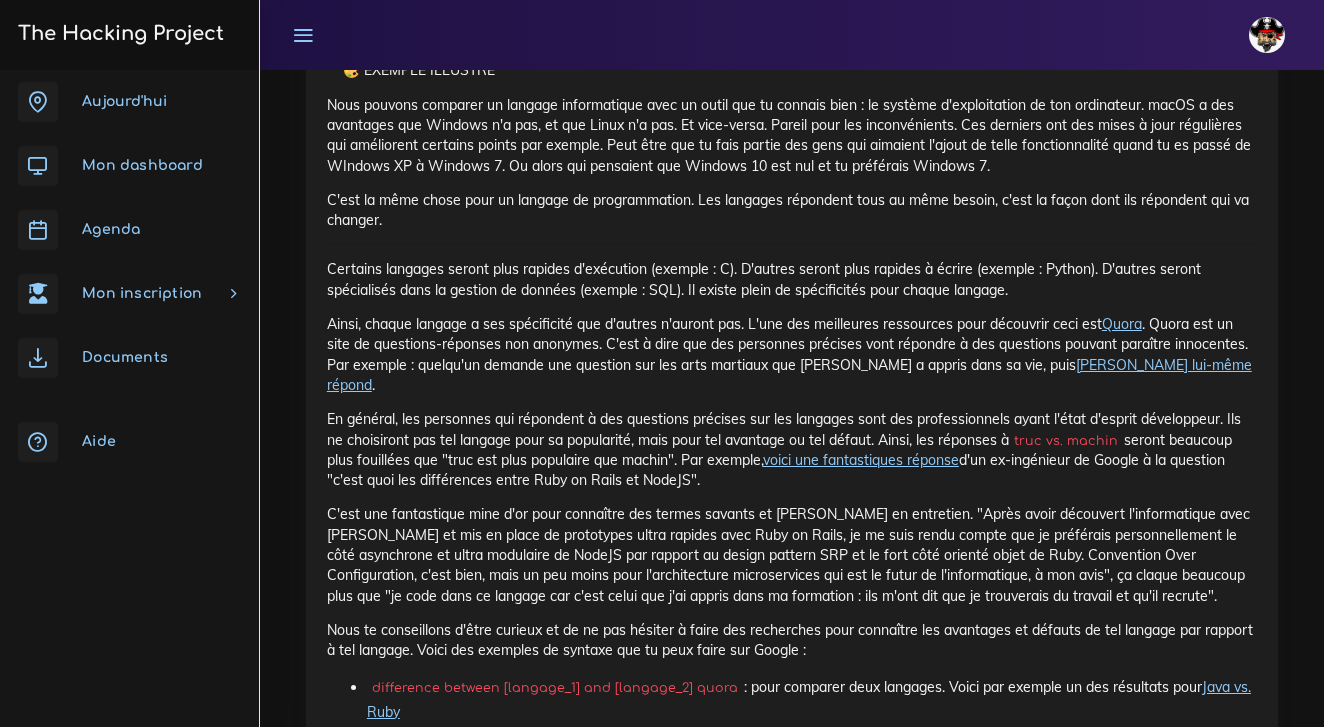 scroll, scrollTop: 15774, scrollLeft: 0, axis: vertical 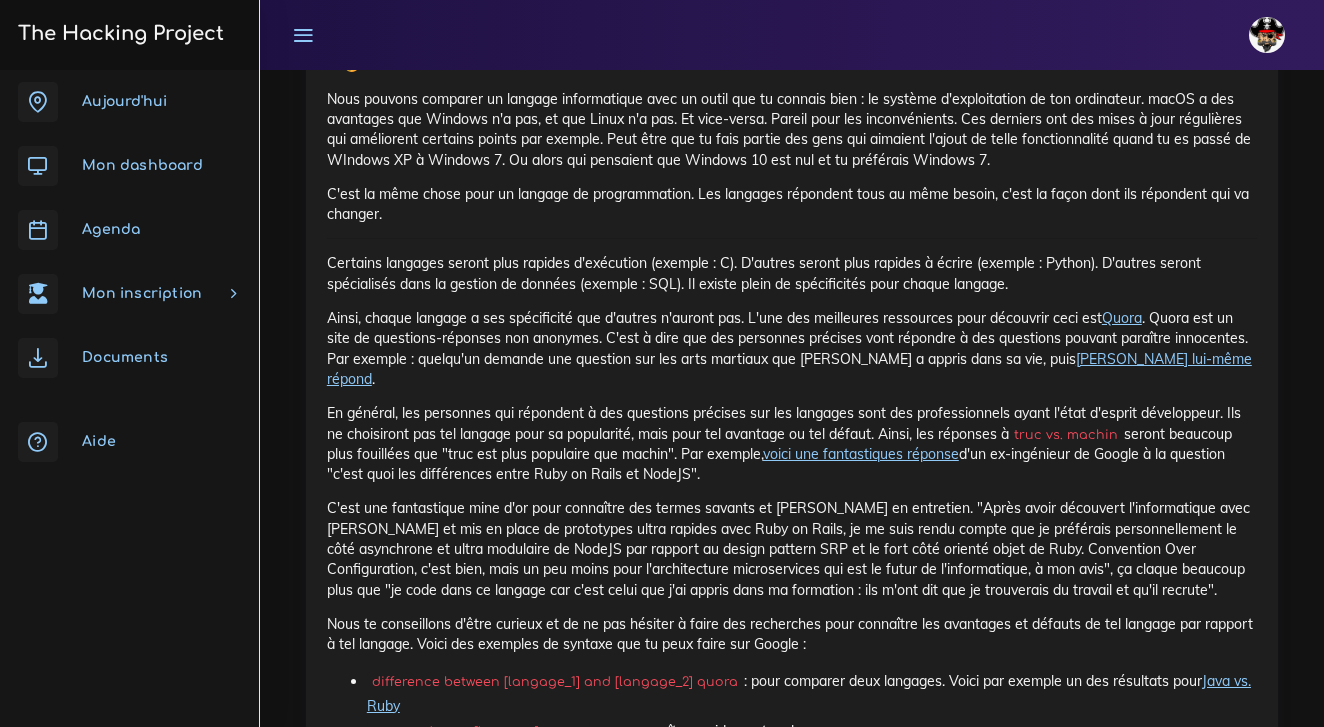 click on "[PERSON_NAME] lui-même répond" at bounding box center [789, 369] 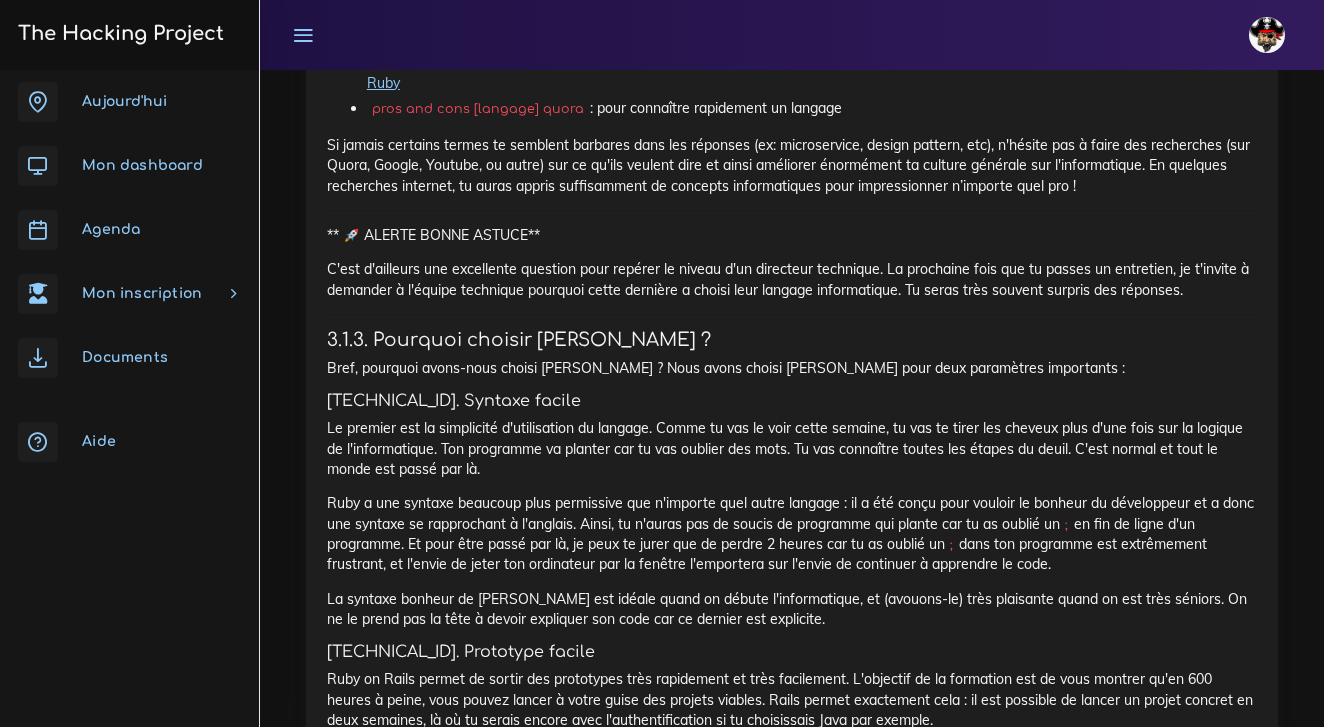 scroll, scrollTop: 16414, scrollLeft: 0, axis: vertical 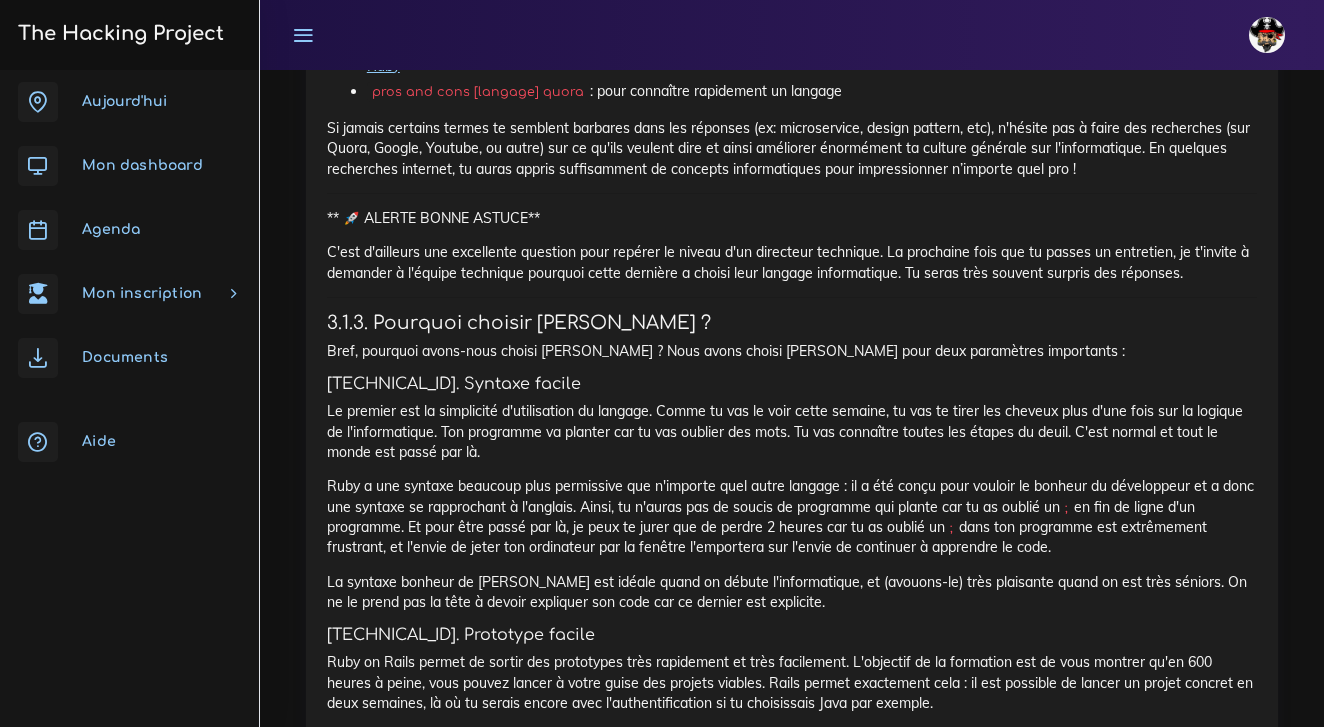 click on "La syntaxe bonheur de [PERSON_NAME] est idéale quand on débute l'informatique, et (avouons-le) très plaisante quand on est très séniors. On ne le prend pas la tête à devoir expliquer son code car ce dernier est explicite." at bounding box center [792, 592] 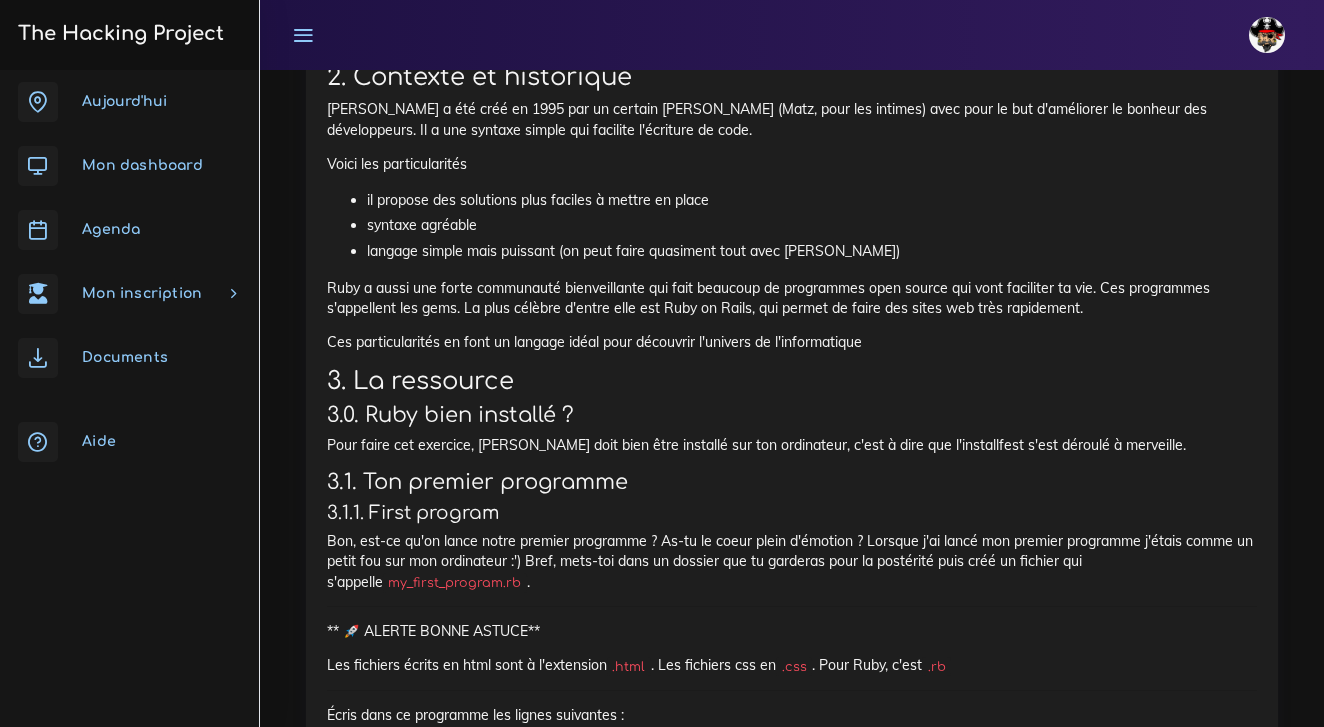 scroll, scrollTop: 17822, scrollLeft: 0, axis: vertical 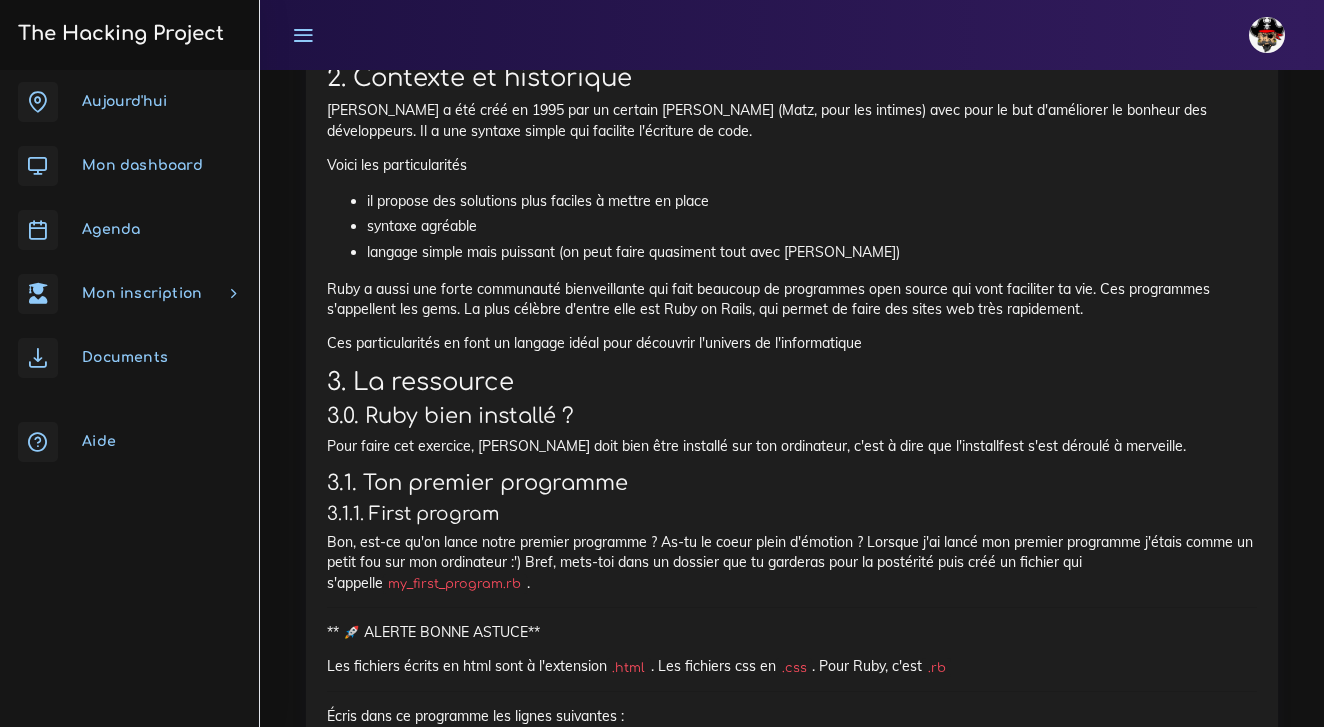 click on "puts  "Bonjour, monde !"" at bounding box center (421, 764) 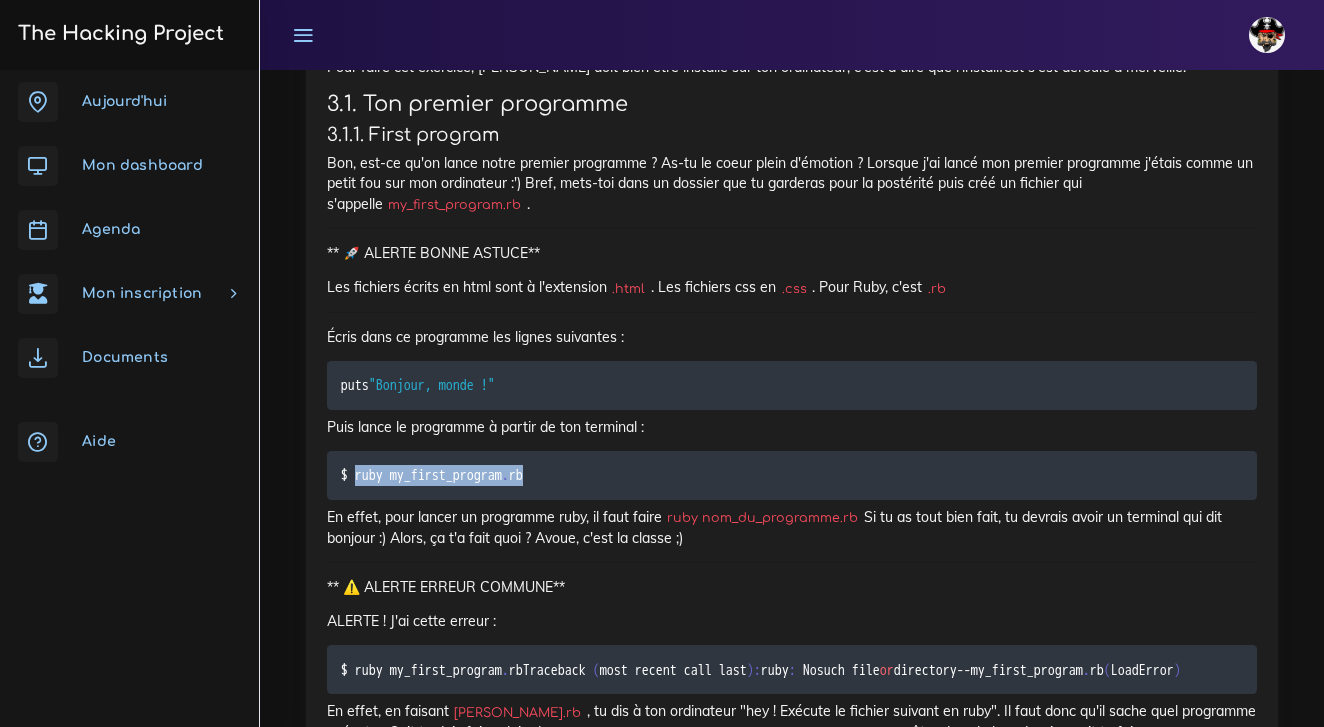 scroll, scrollTop: 18204, scrollLeft: 0, axis: vertical 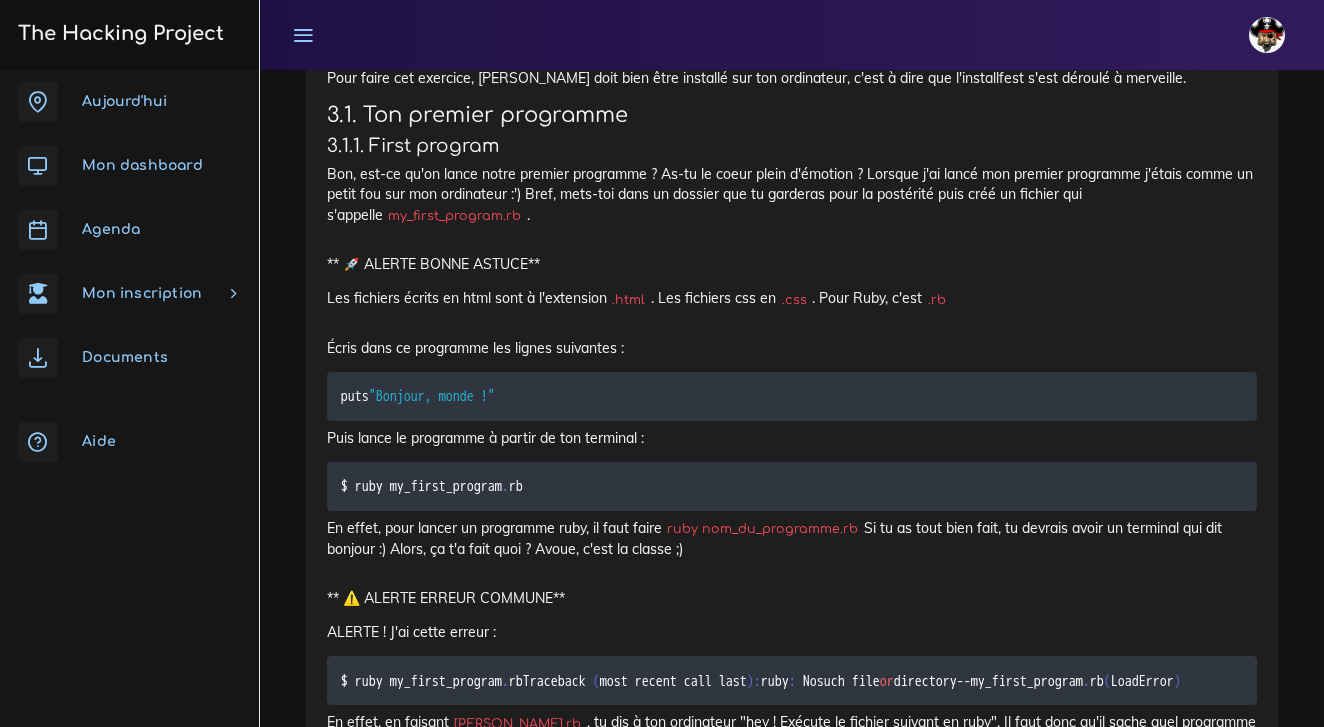 click on "ALERTE ! J'ai cette erreur :" at bounding box center [792, 632] 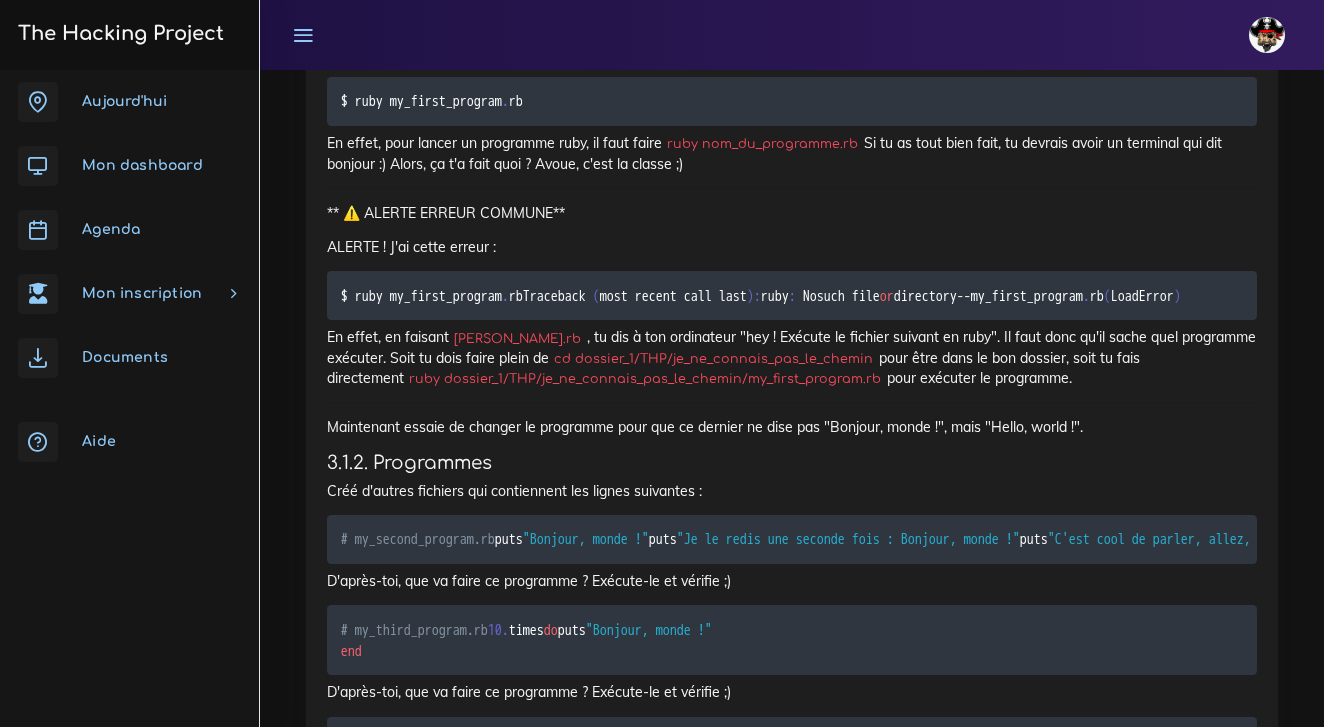 scroll, scrollTop: 18614, scrollLeft: 0, axis: vertical 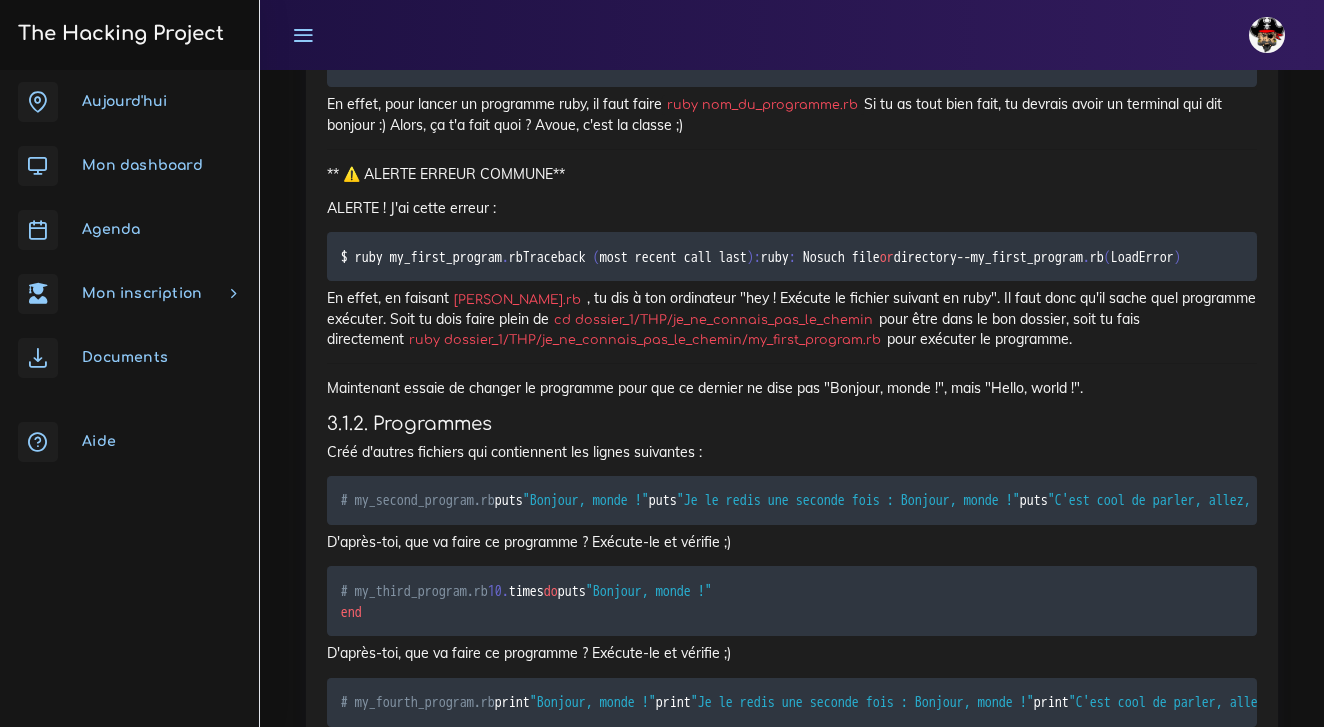 click on "# my_second_program.rb
puts  "Bonjour, monde !"
puts  "Je le redis une seconde fois : Bonjour, monde !"
puts  "C'est cool de parler, allez, je m'en vais !"" at bounding box center (855, 500) 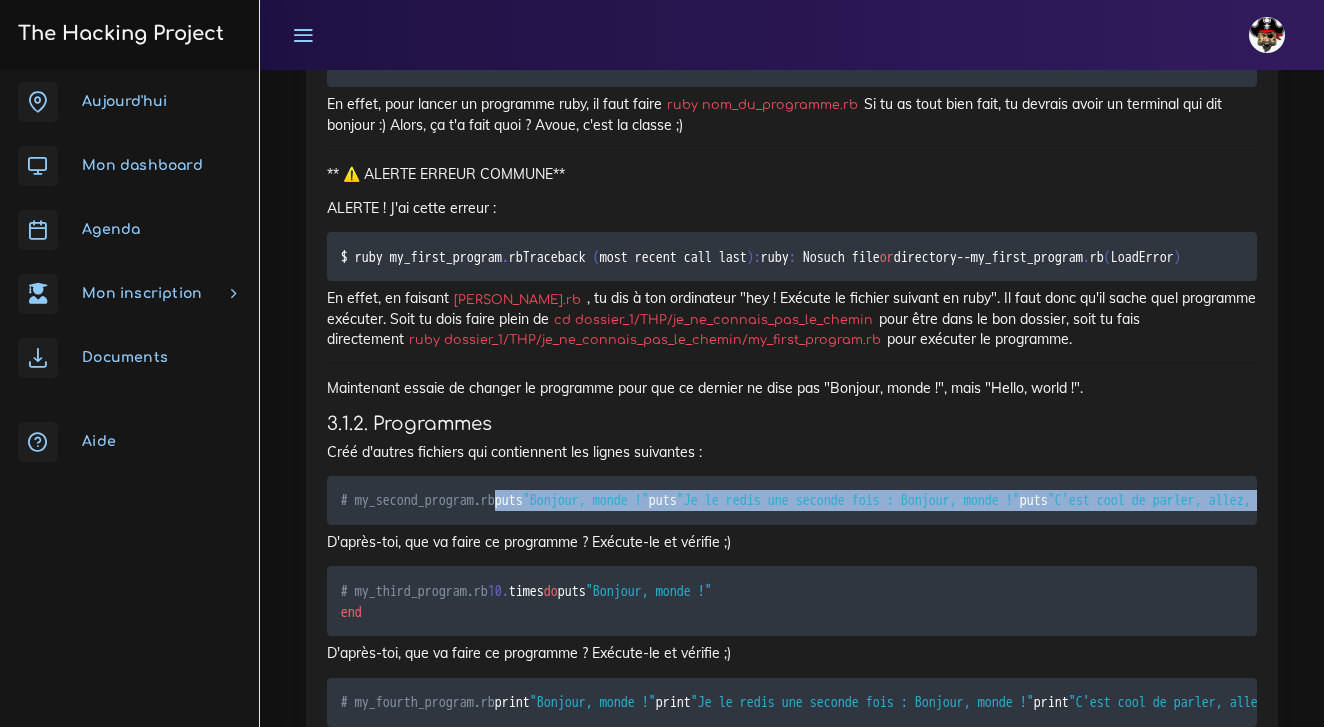 drag, startPoint x: 340, startPoint y: 281, endPoint x: 764, endPoint y: 319, distance: 425.69943 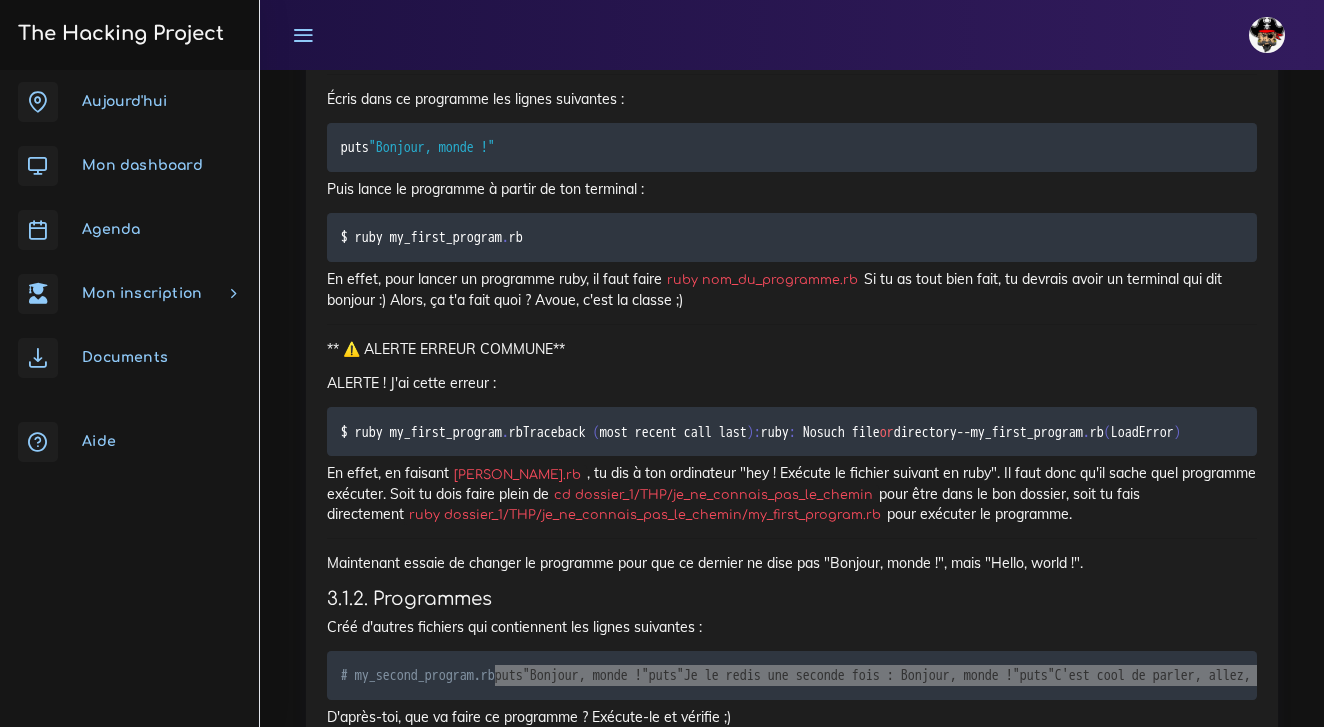 scroll, scrollTop: 18436, scrollLeft: 0, axis: vertical 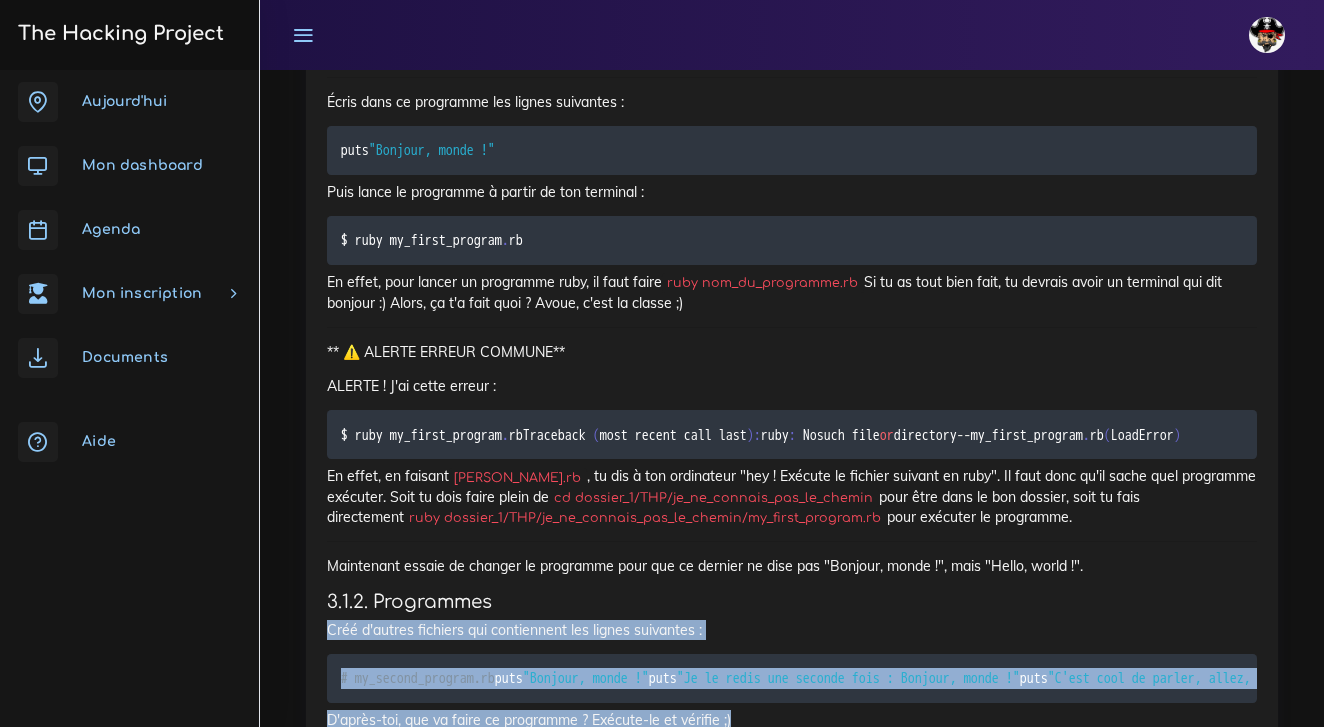 drag, startPoint x: 327, startPoint y: 392, endPoint x: 791, endPoint y: 535, distance: 485.5358 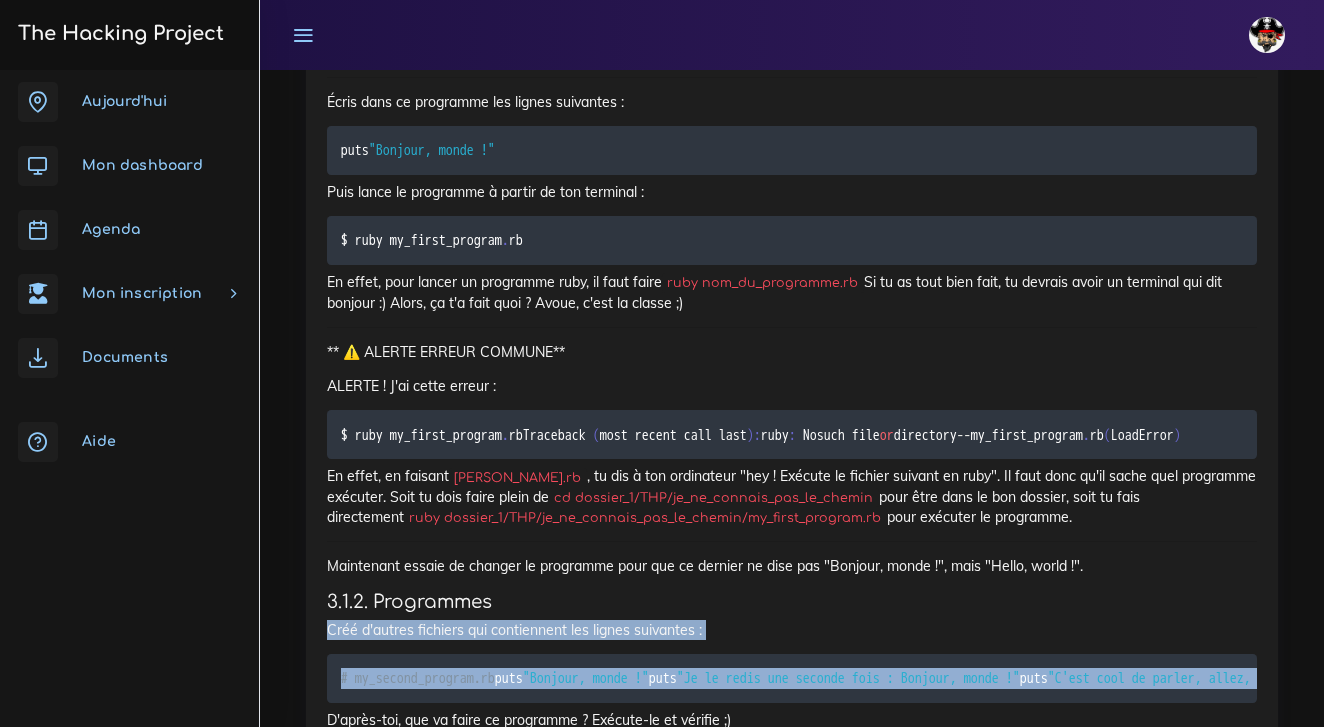 copy on "Créé d'autres fichiers qui contiennent les lignes suivantes :
# my_second_program.rb
puts  "Bonjour, monde !"
puts  "Je le redis une seconde fois : Bonjour, monde !"
puts  "C'est cool de parler, allez, je m'en vais !"" 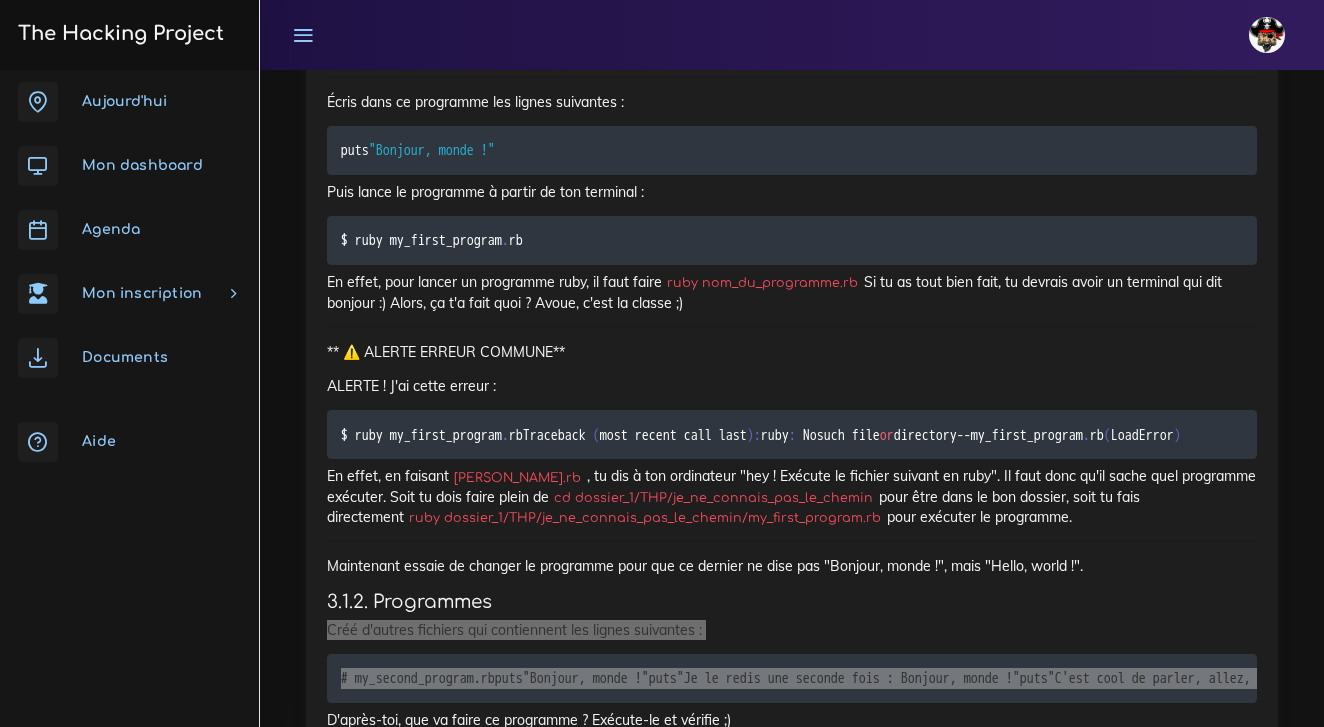 drag, startPoint x: 769, startPoint y: 711, endPoint x: 937, endPoint y: 411, distance: 343.83716 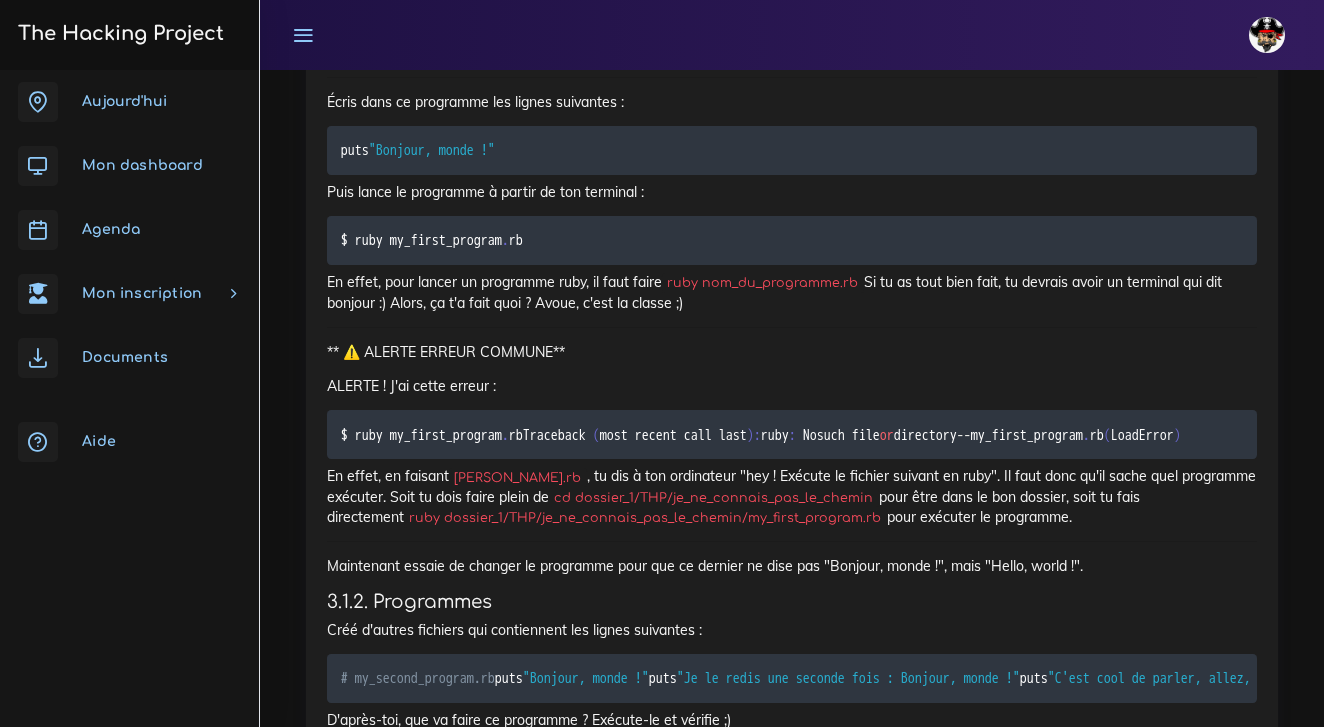 click on "D'après-toi, que va faire ce programme ? Exécute-le et vérifie ;)" at bounding box center [792, 720] 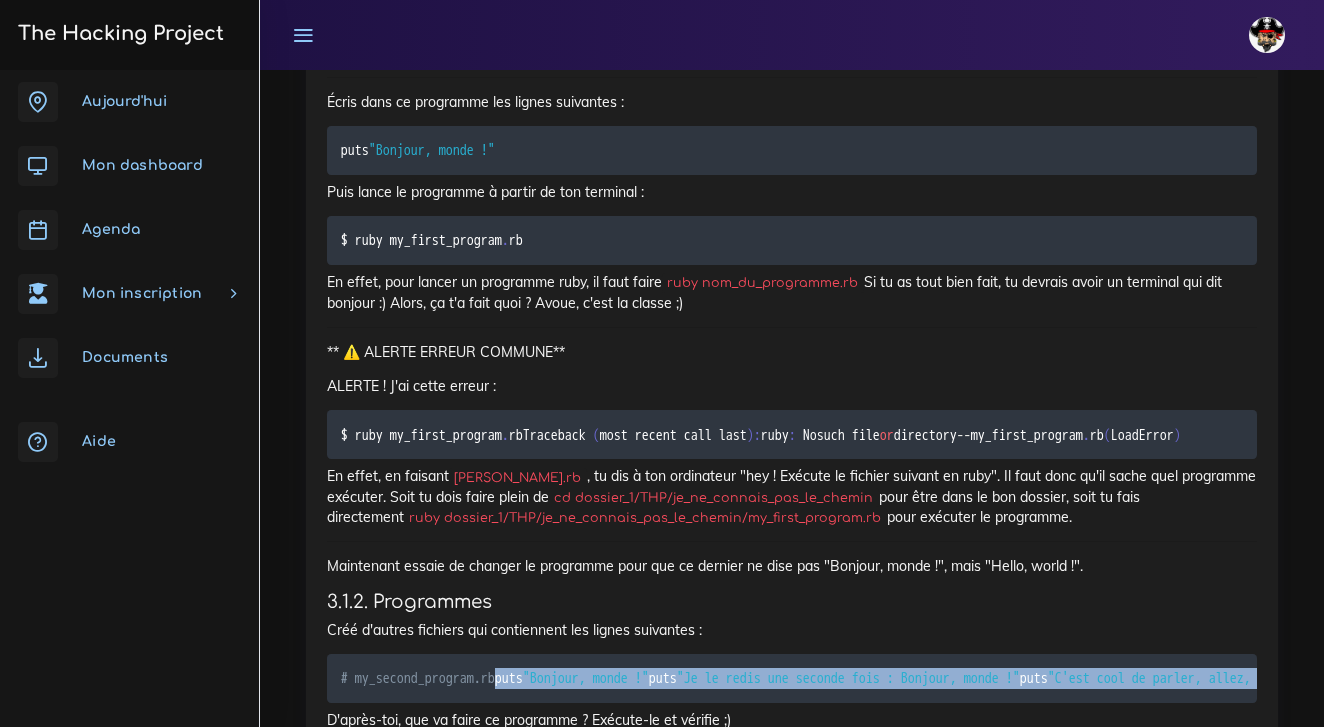 drag, startPoint x: 339, startPoint y: 465, endPoint x: 793, endPoint y: 492, distance: 454.80215 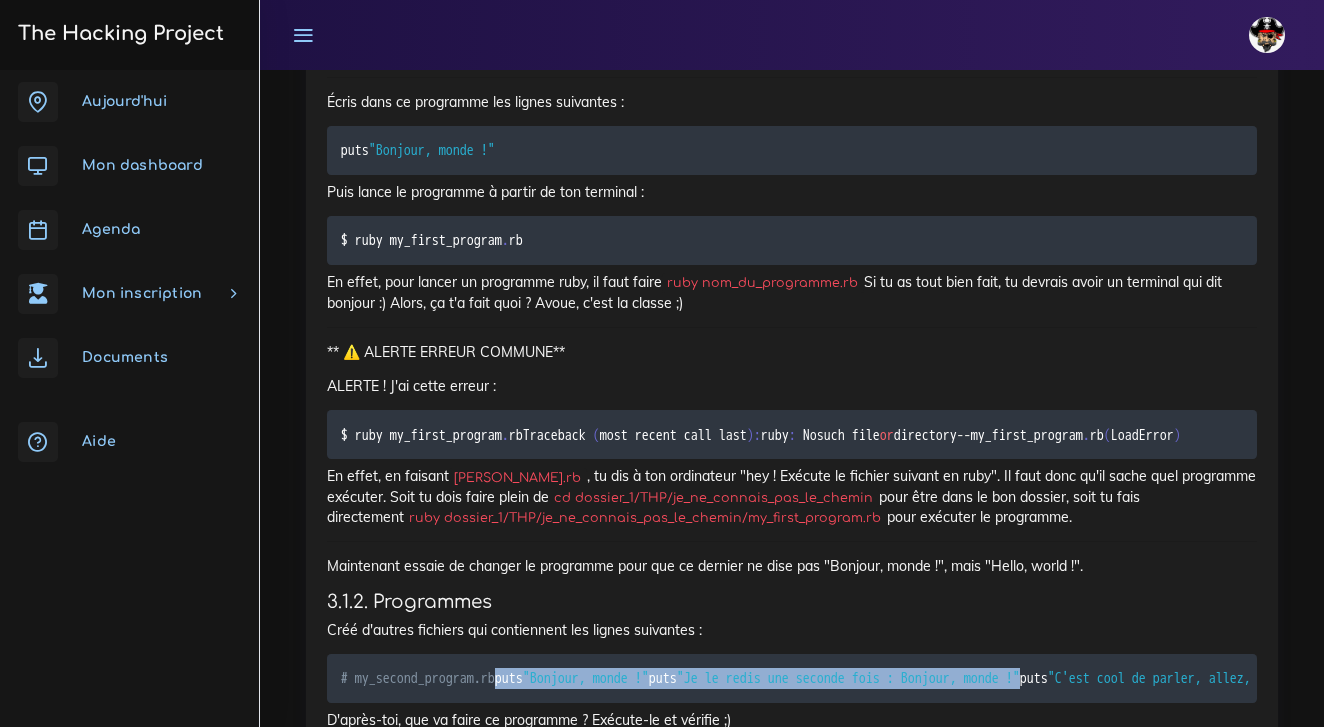 copy on "puts  "Bonjour, monde !"
puts  "Je le redis une seconde fois : Bonjour, monde !"" 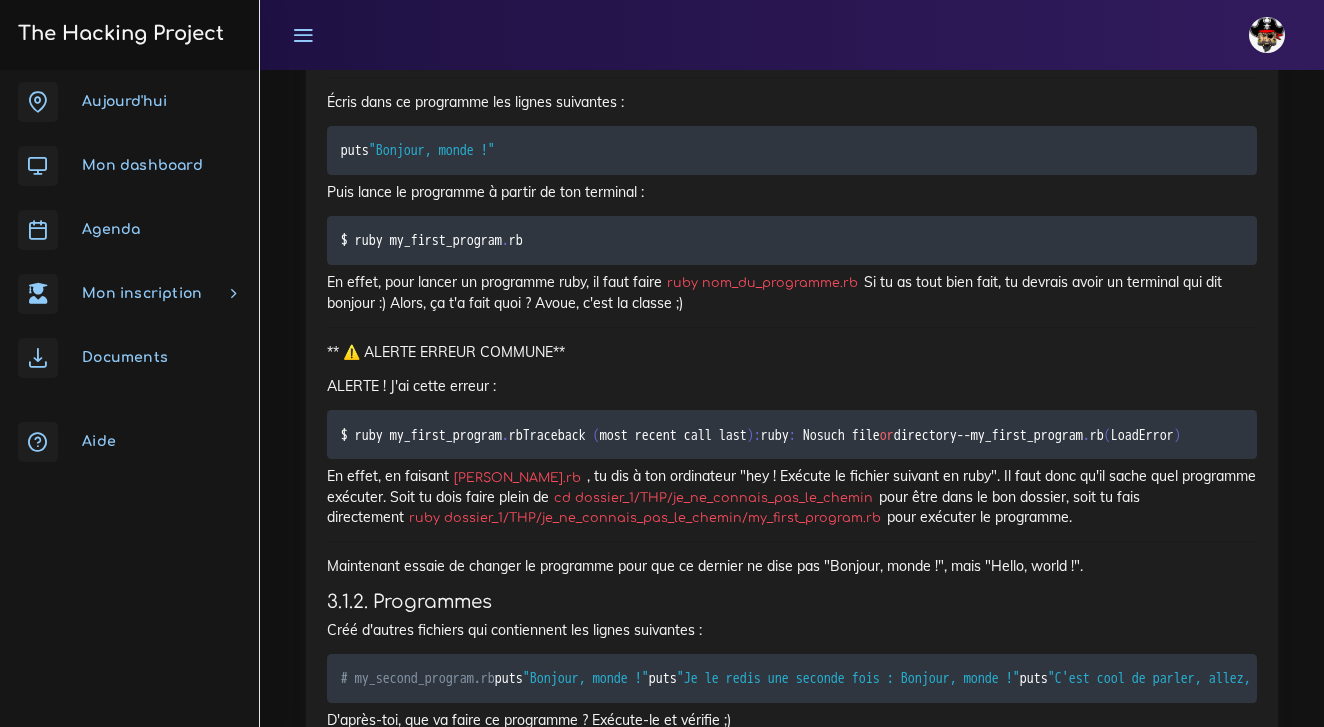 click on "# my_second_program.rb
puts  "Bonjour, monde !"
puts  "Je le redis une seconde fois : Bonjour, monde !"
puts  "C'est cool de parler, allez, je m'en vais !"" at bounding box center [792, 678] 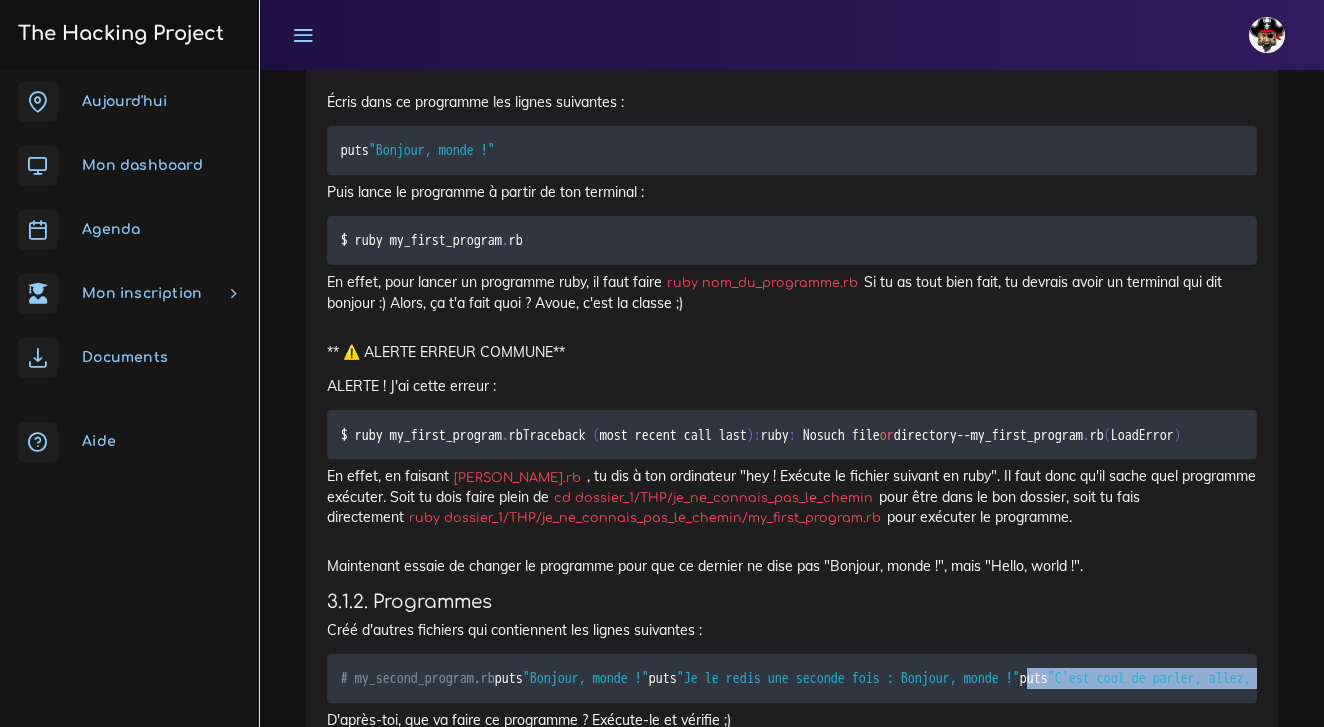 drag, startPoint x: 777, startPoint y: 513, endPoint x: 337, endPoint y: 504, distance: 440.09204 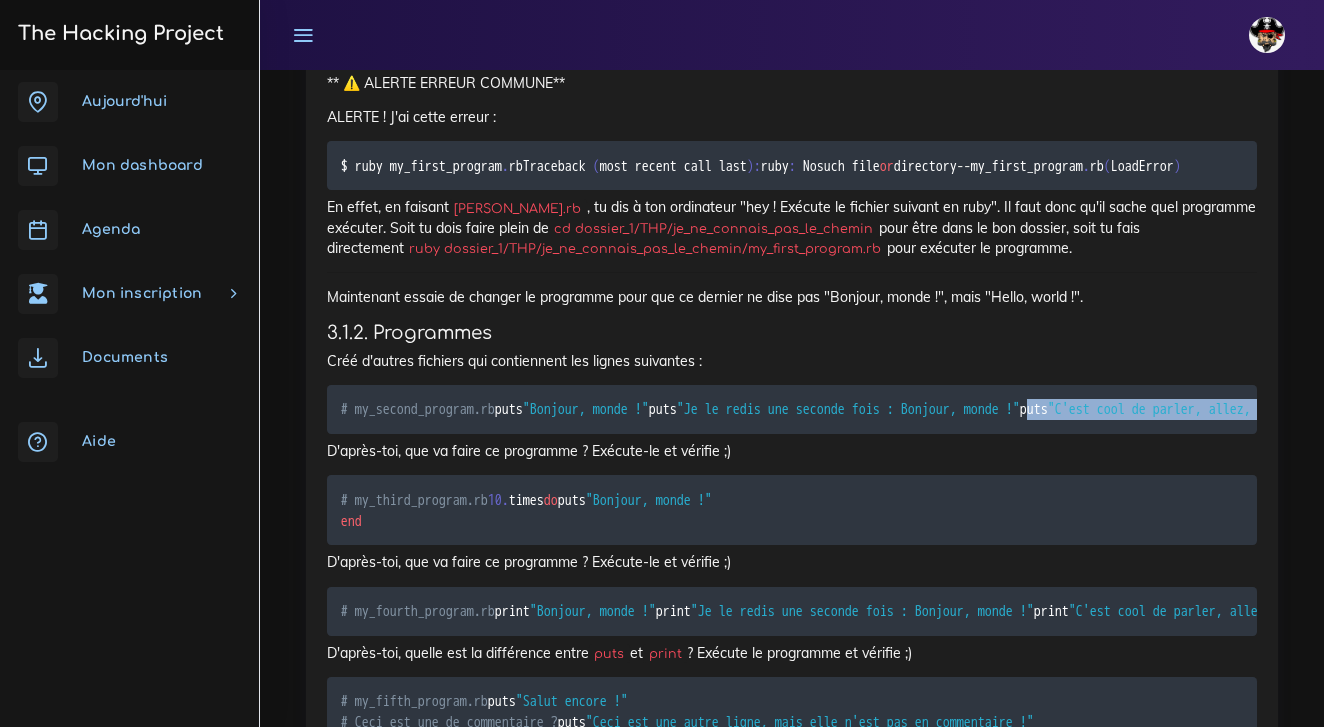scroll, scrollTop: 18726, scrollLeft: 0, axis: vertical 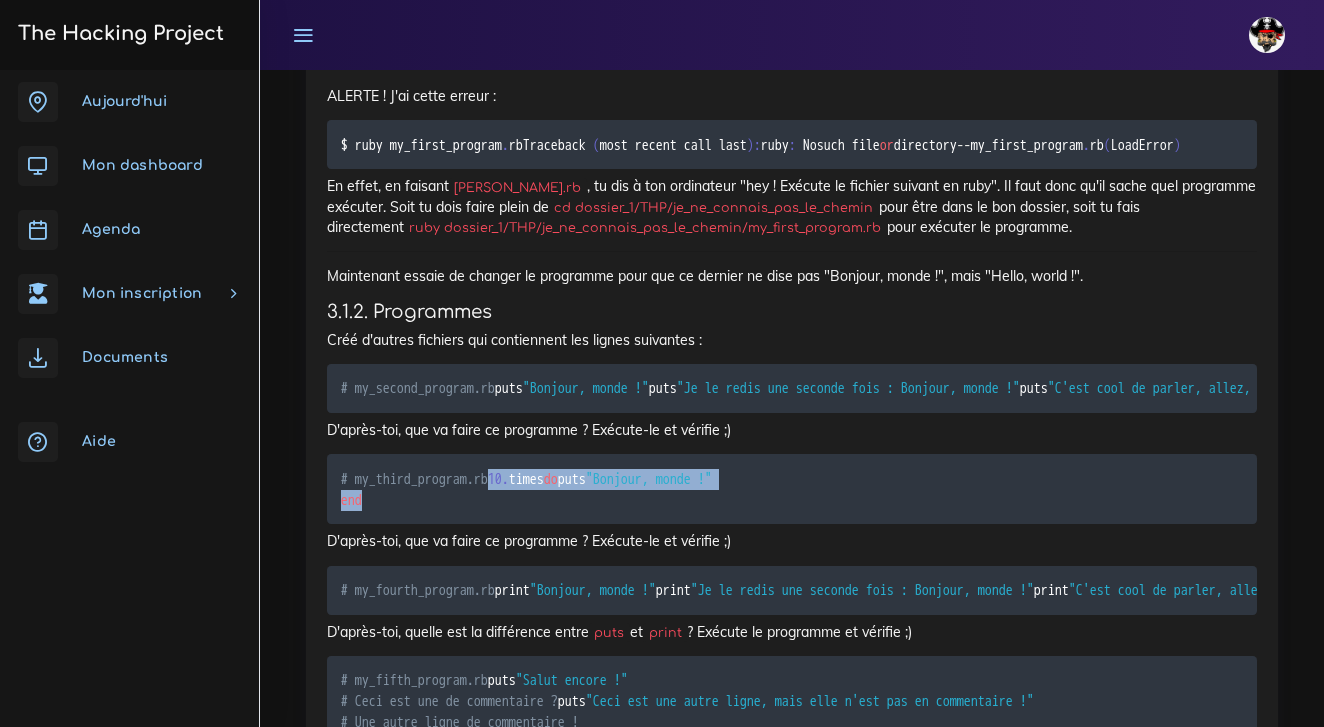 drag, startPoint x: 341, startPoint y: 325, endPoint x: 407, endPoint y: 369, distance: 79.32213 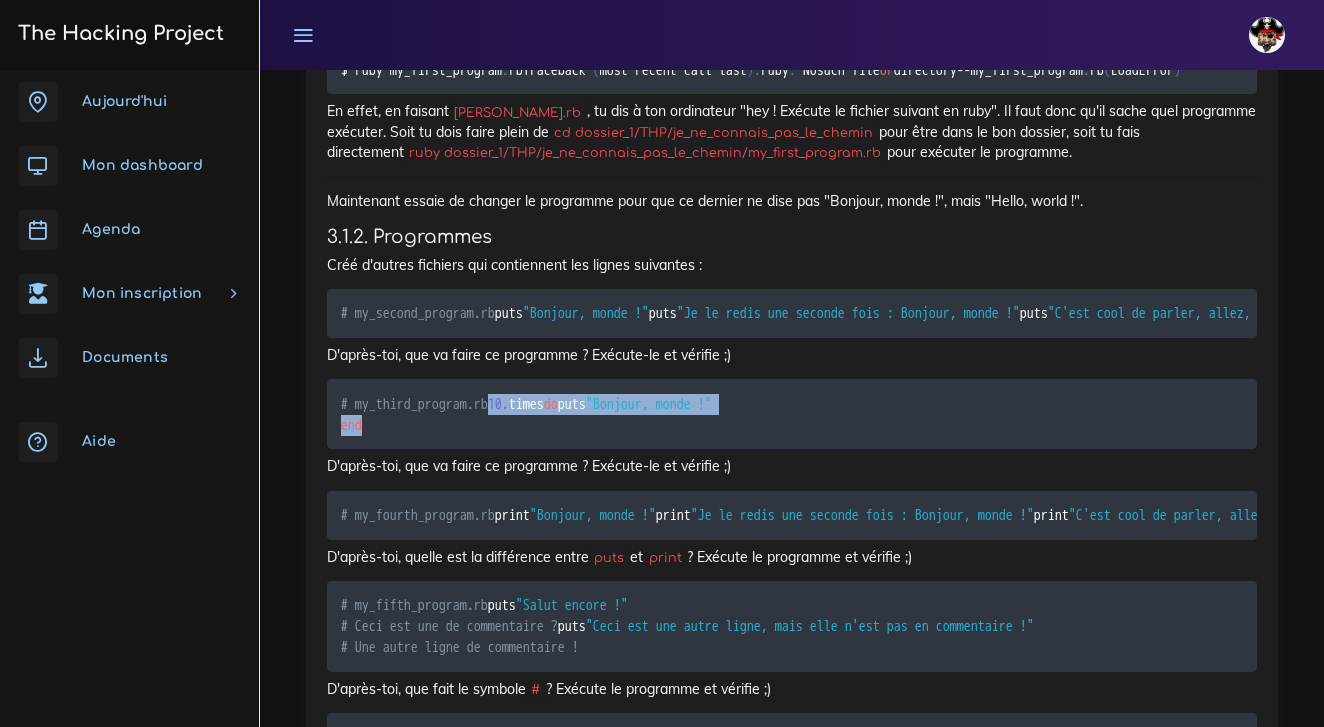 scroll, scrollTop: 18804, scrollLeft: 0, axis: vertical 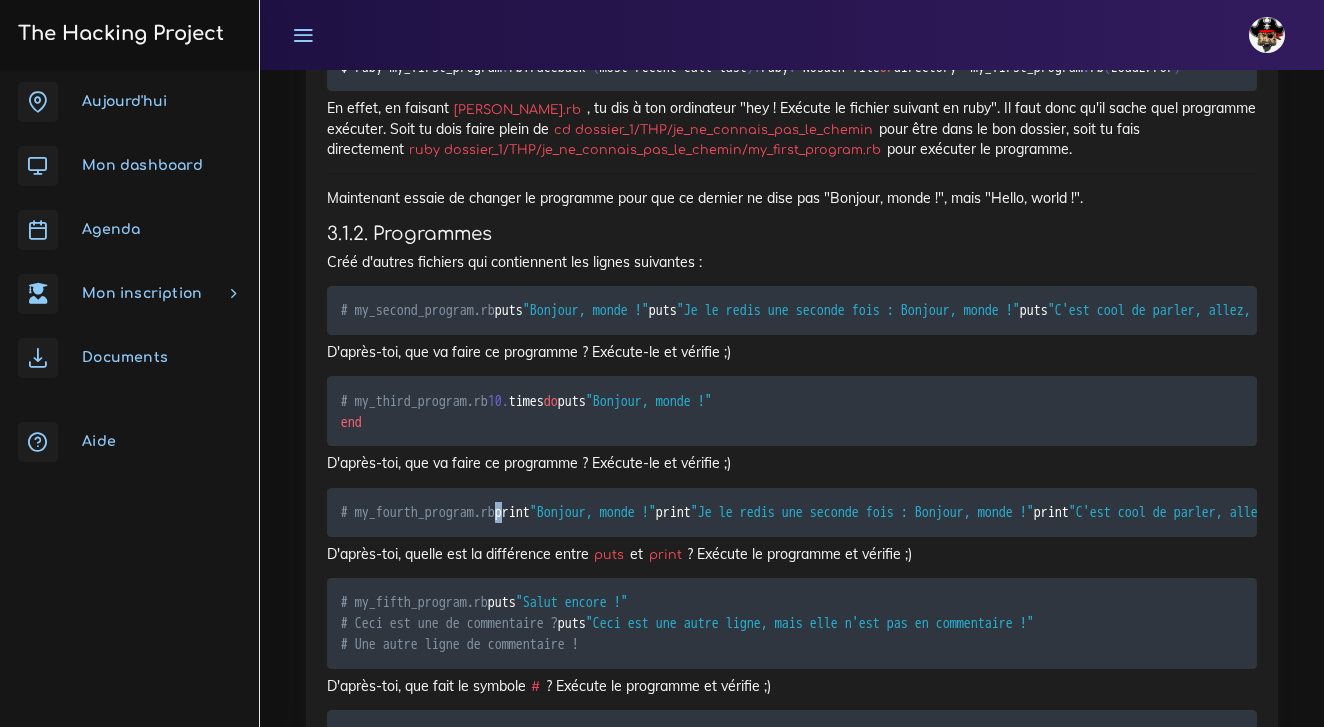 drag, startPoint x: 345, startPoint y: 399, endPoint x: 312, endPoint y: 401, distance: 33.06055 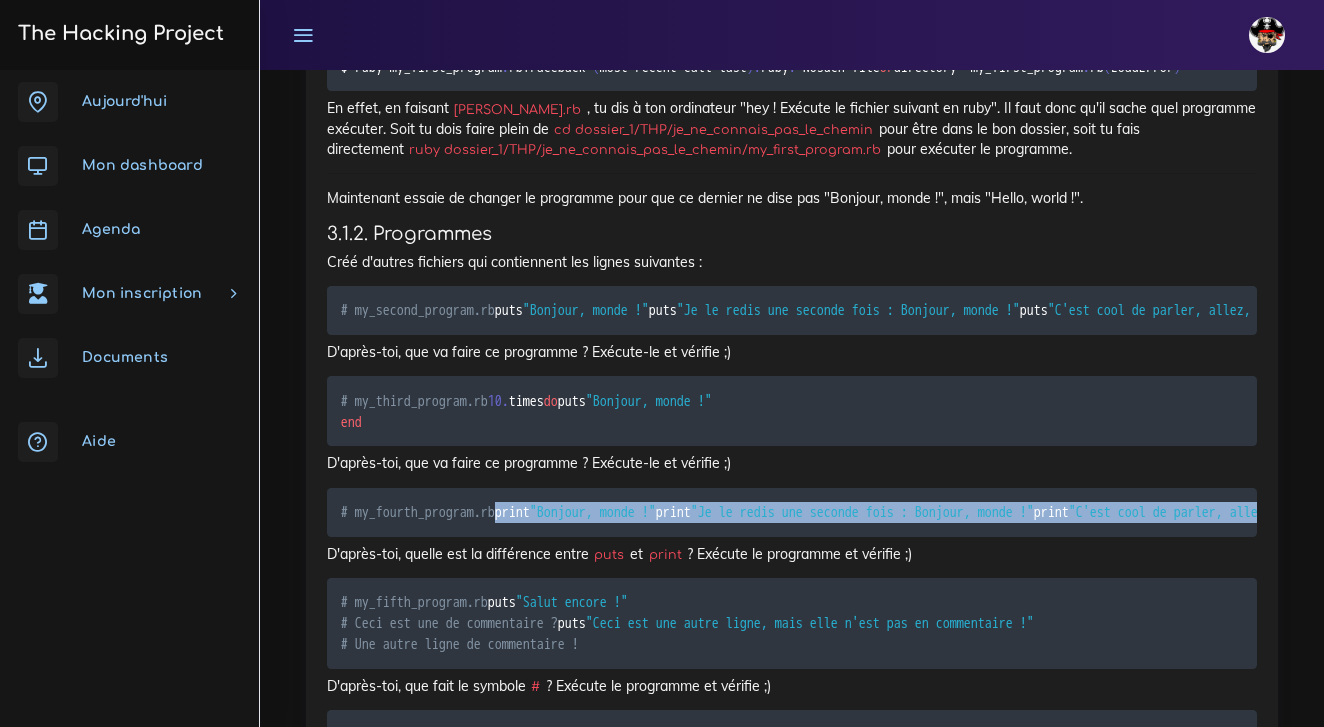 drag, startPoint x: 339, startPoint y: 399, endPoint x: 774, endPoint y: 444, distance: 437.32138 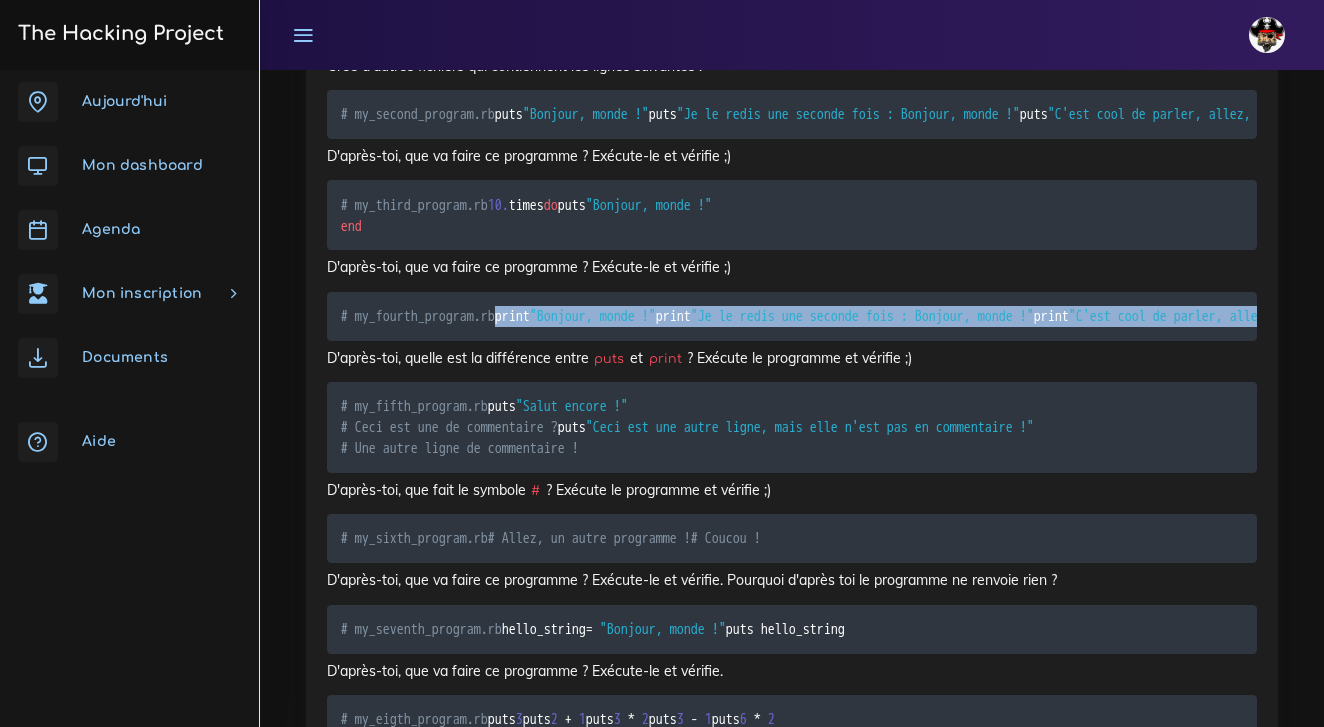scroll, scrollTop: 19003, scrollLeft: 0, axis: vertical 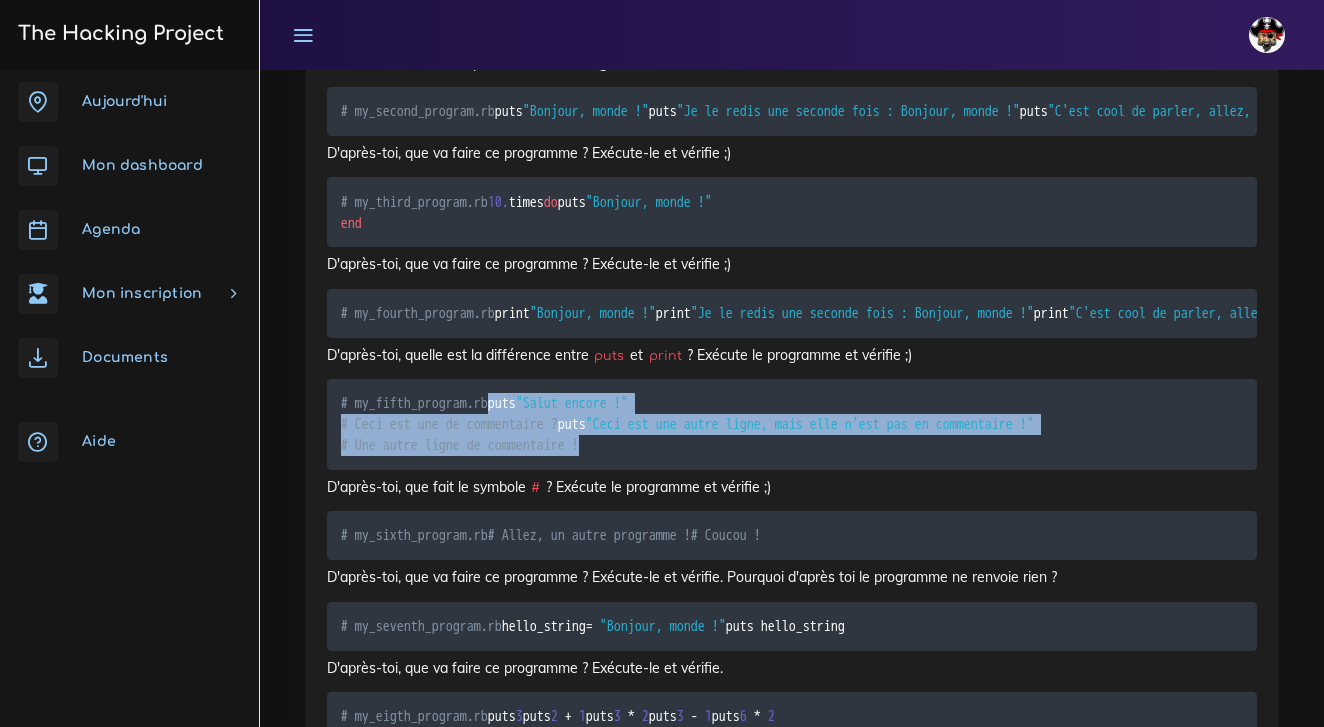 drag, startPoint x: 341, startPoint y: 352, endPoint x: 649, endPoint y: 408, distance: 313.04953 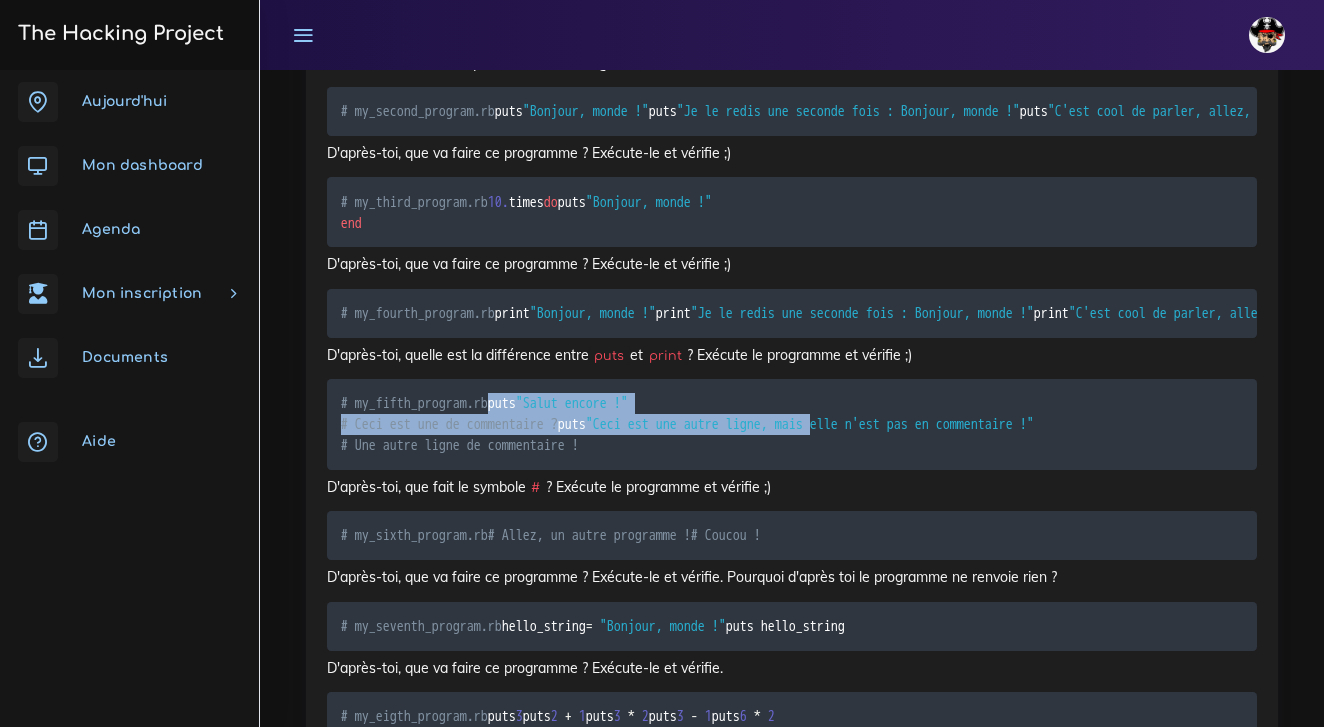 click on "# Ceci est une de commentaire ?" at bounding box center [449, 424] 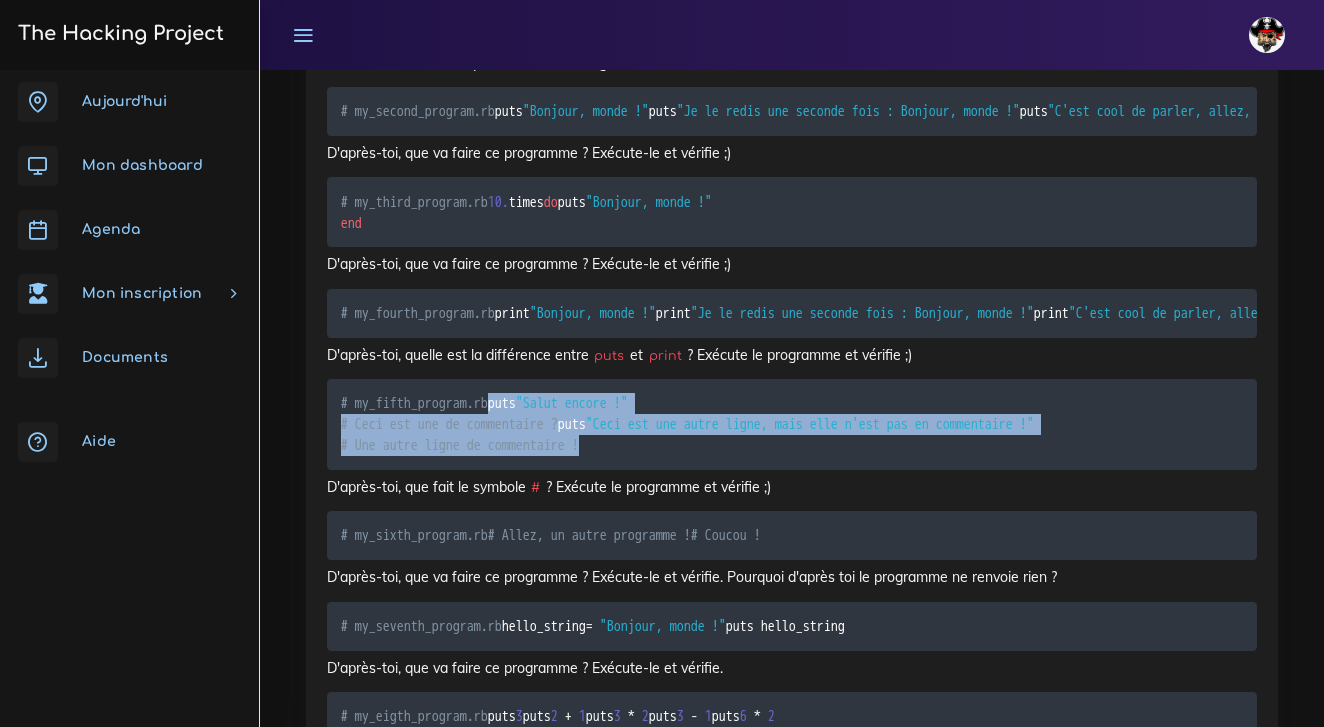 drag, startPoint x: 332, startPoint y: 350, endPoint x: 928, endPoint y: 426, distance: 600.8261 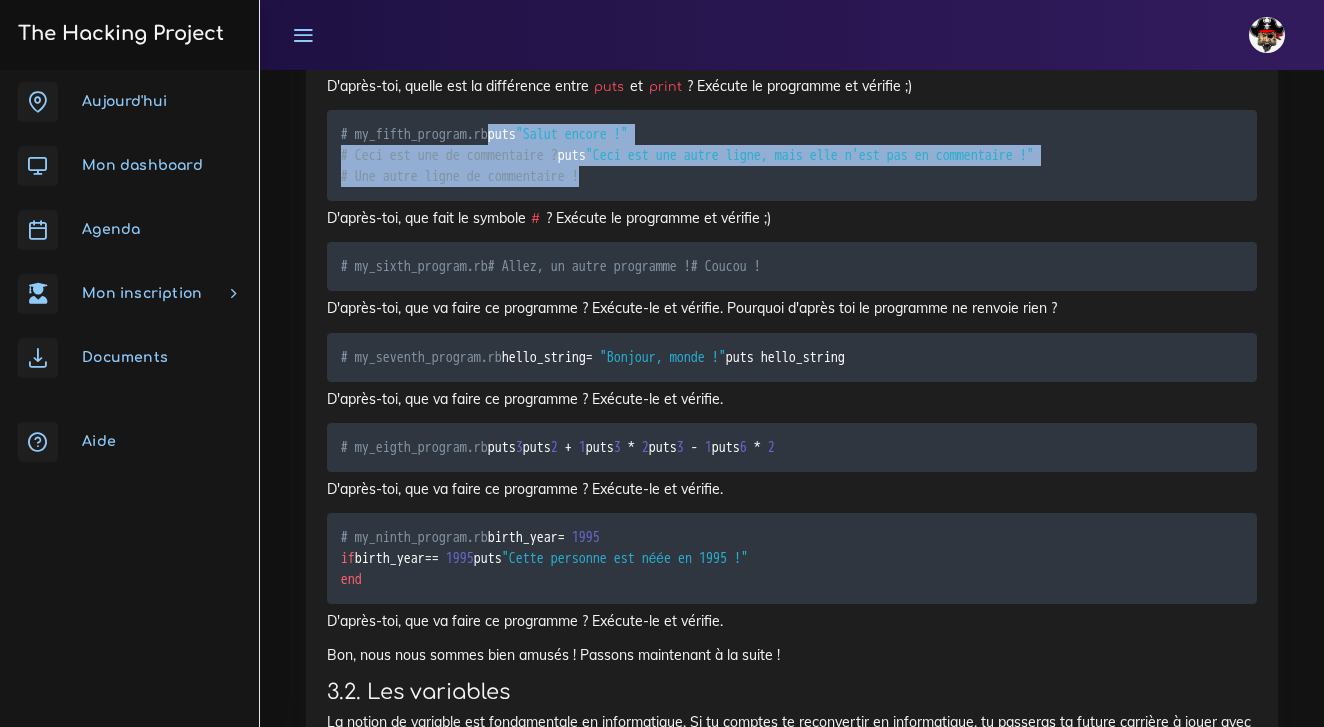 scroll, scrollTop: 19271, scrollLeft: 0, axis: vertical 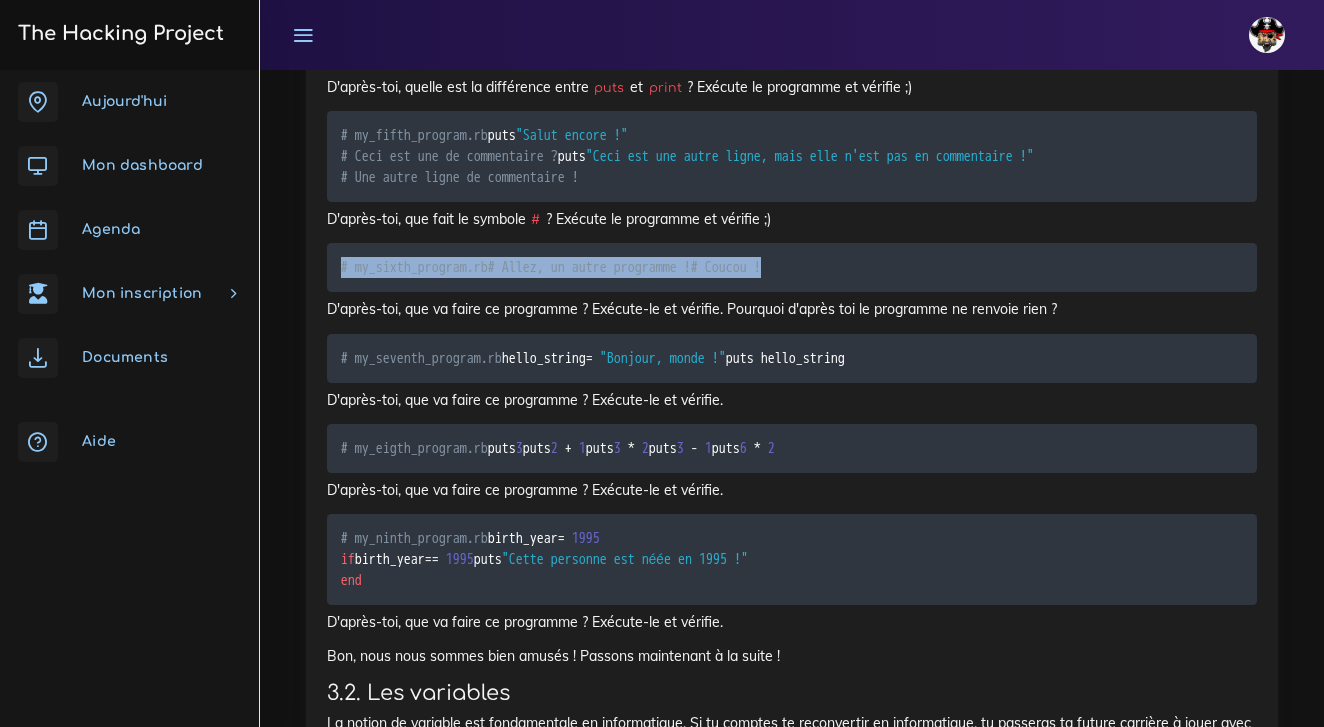 drag, startPoint x: 341, startPoint y: 236, endPoint x: 427, endPoint y: 278, distance: 95.707886 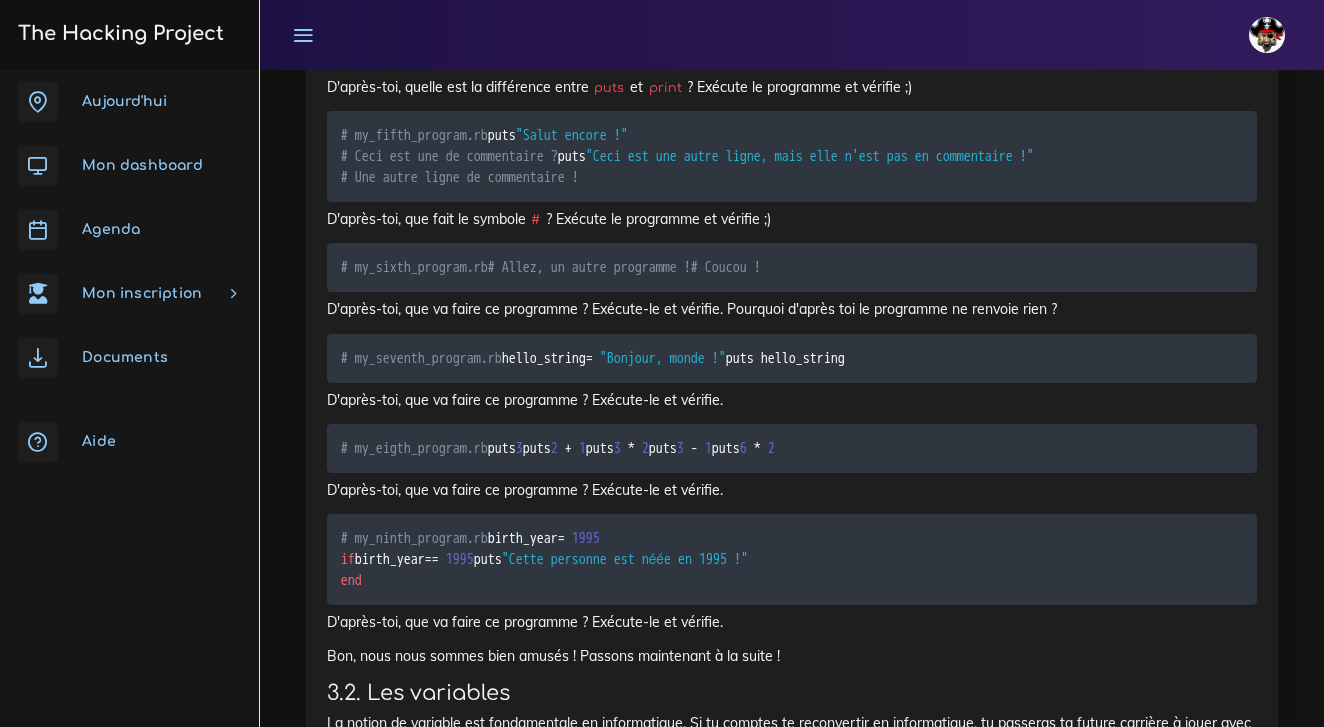 click on "# my_seventh_program.rb
hello_string  =   "Bonjour, monde !"
puts hello_string" at bounding box center [792, 358] 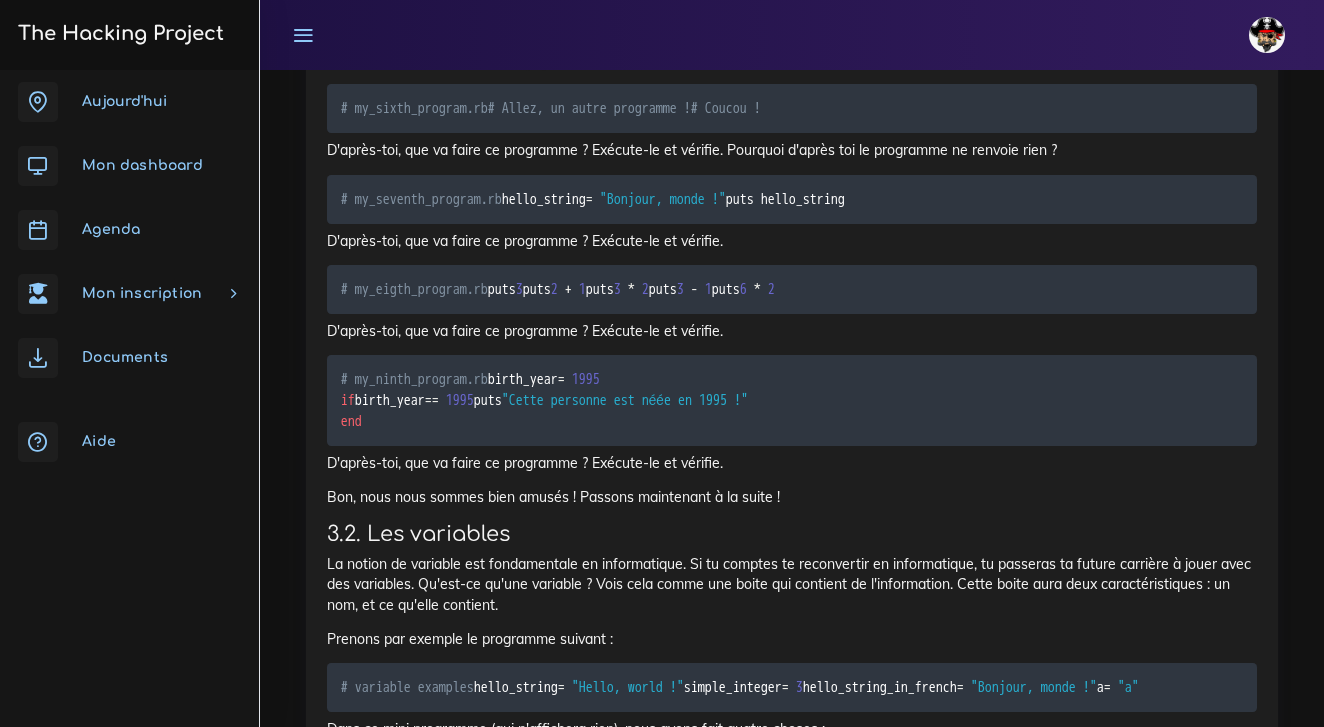 scroll, scrollTop: 19434, scrollLeft: 0, axis: vertical 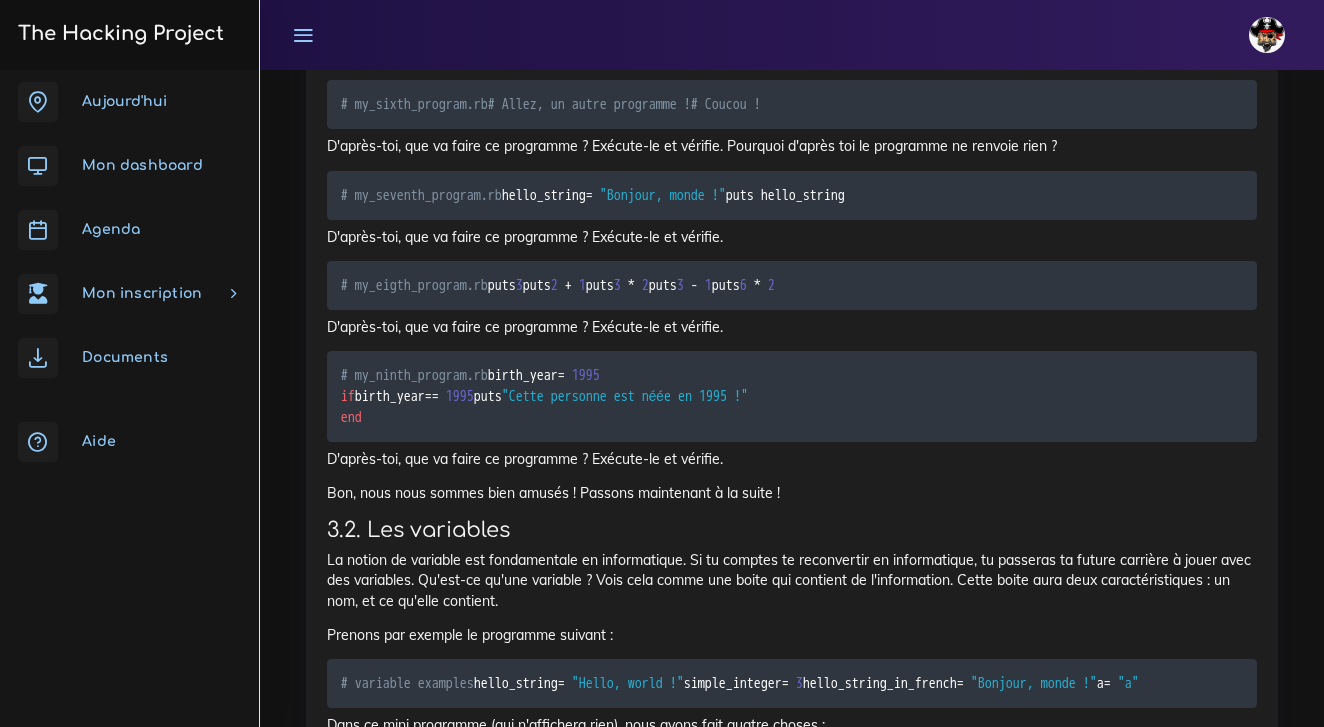 drag, startPoint x: 341, startPoint y: 226, endPoint x: 494, endPoint y: 254, distance: 155.54099 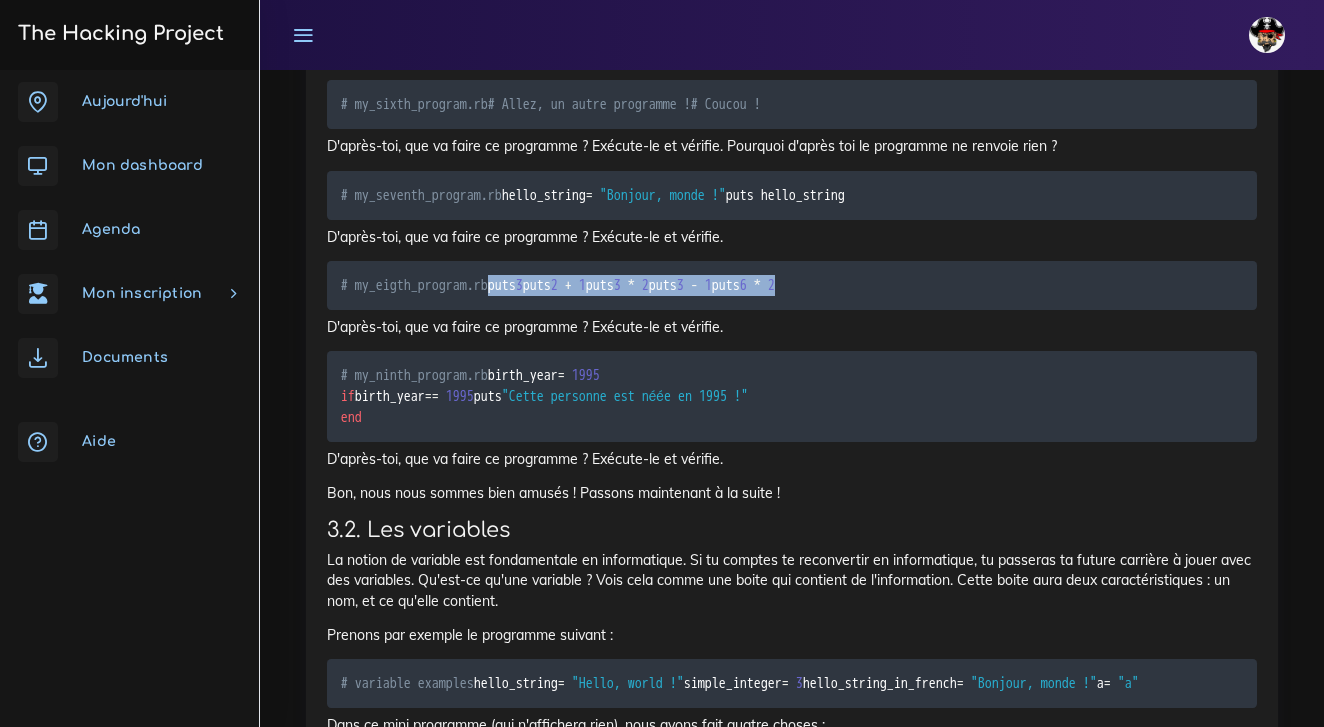 drag, startPoint x: 340, startPoint y: 358, endPoint x: 452, endPoint y: 440, distance: 138.80922 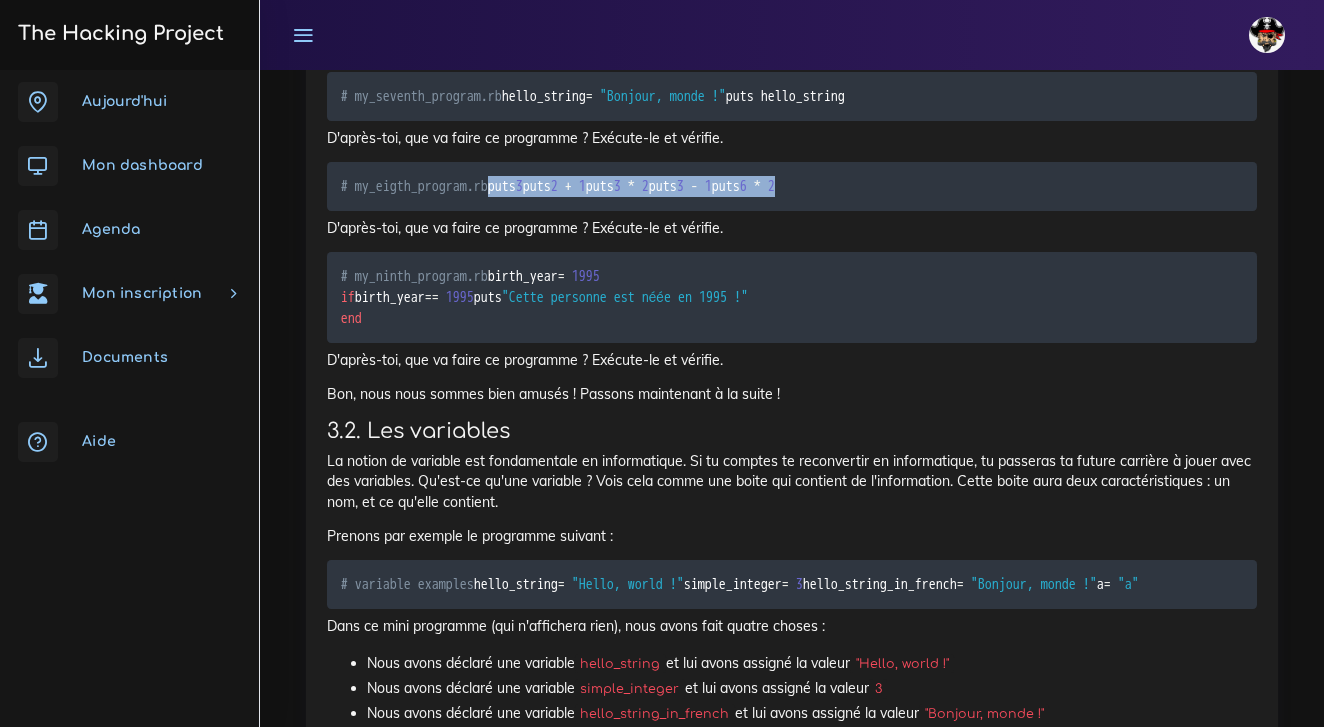 scroll, scrollTop: 19540, scrollLeft: 0, axis: vertical 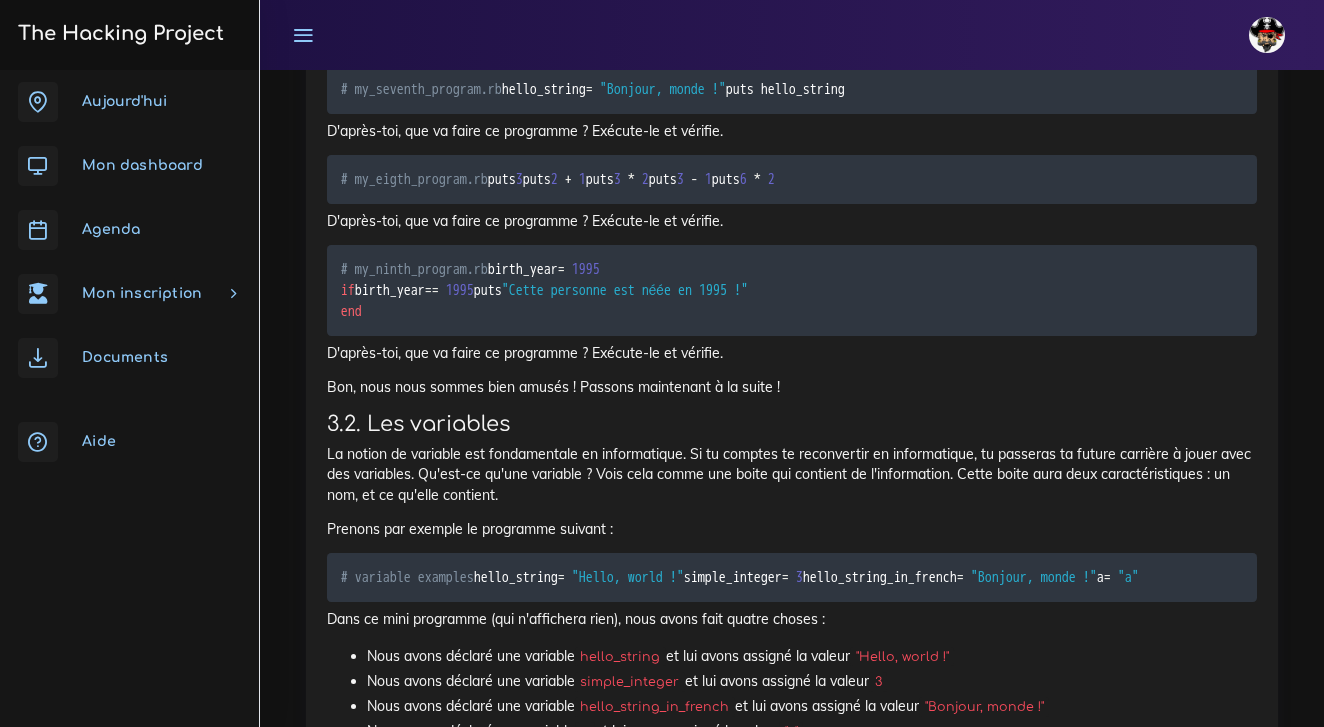 click on "# my_ninth_program.rb
birth_year  =   [DEMOGRAPHIC_DATA]
if  birth_year  ==   [DEMOGRAPHIC_DATA]
puts  "Cette personne est néée en 1995 !"
end" at bounding box center [544, 290] 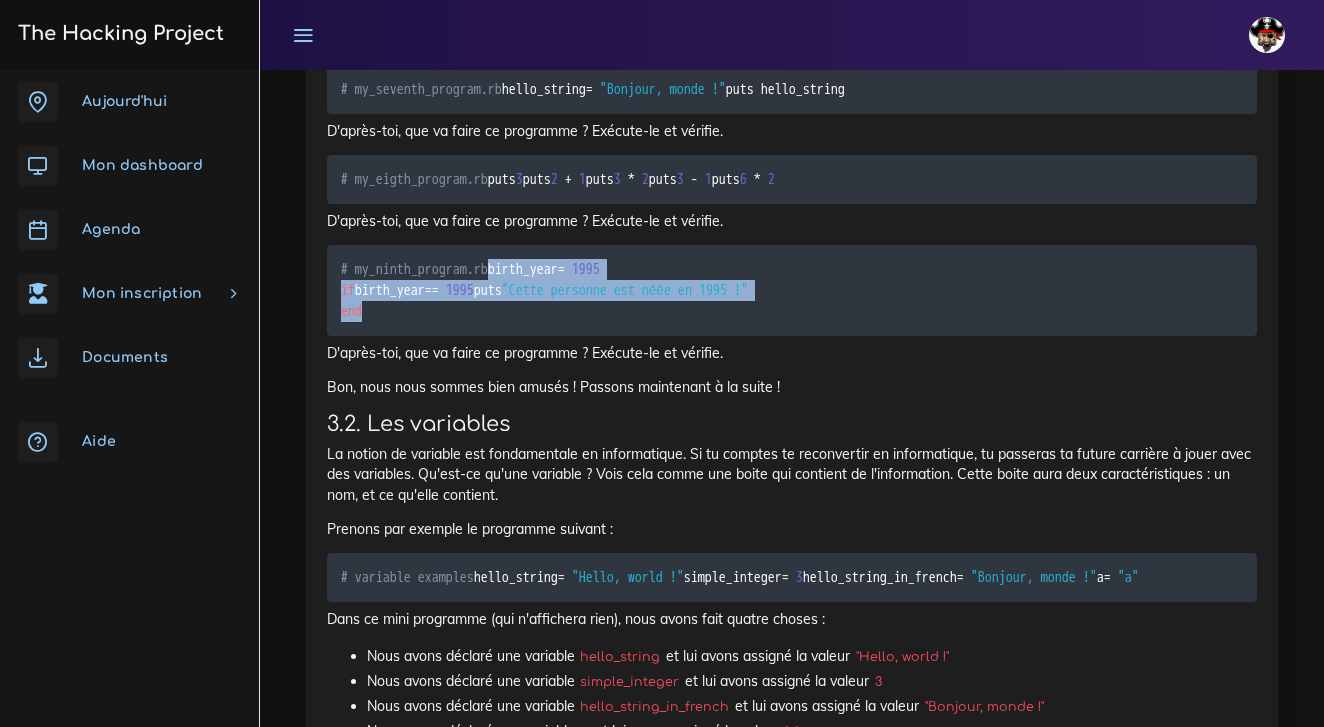 drag, startPoint x: 335, startPoint y: 447, endPoint x: 486, endPoint y: 506, distance: 162.11725 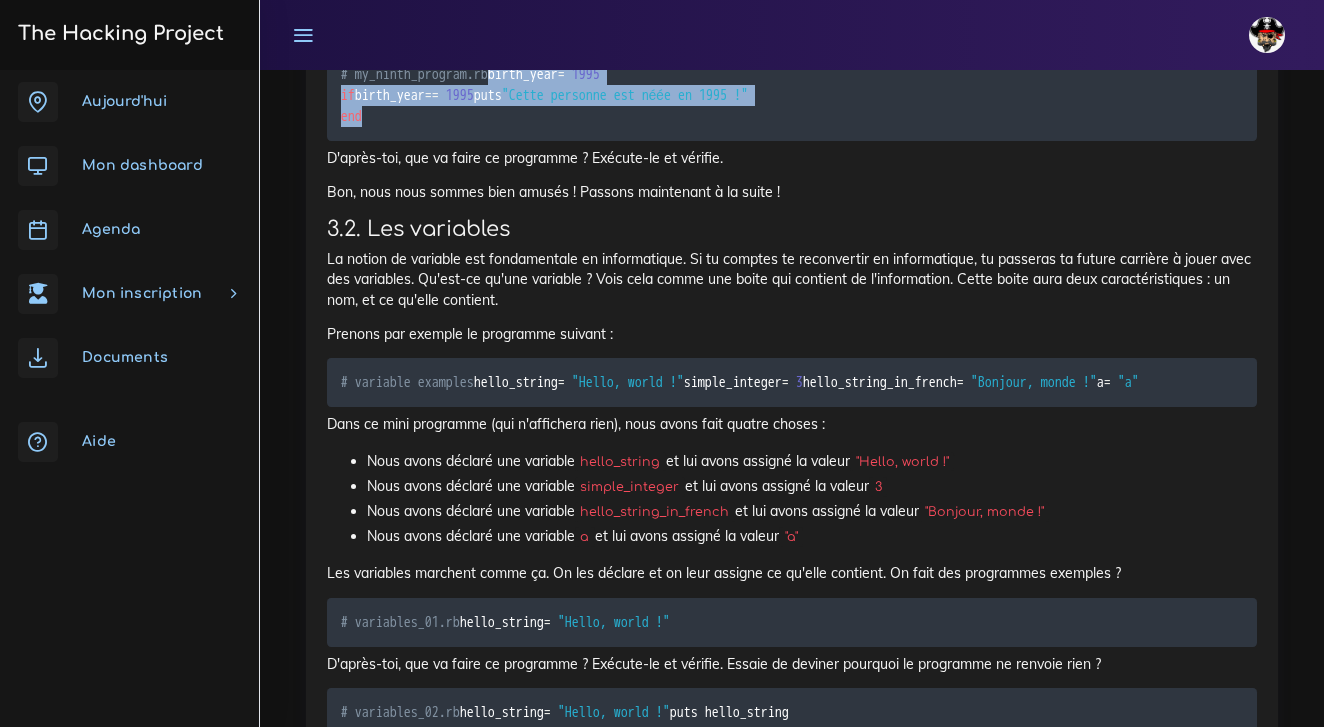 scroll, scrollTop: 19742, scrollLeft: 0, axis: vertical 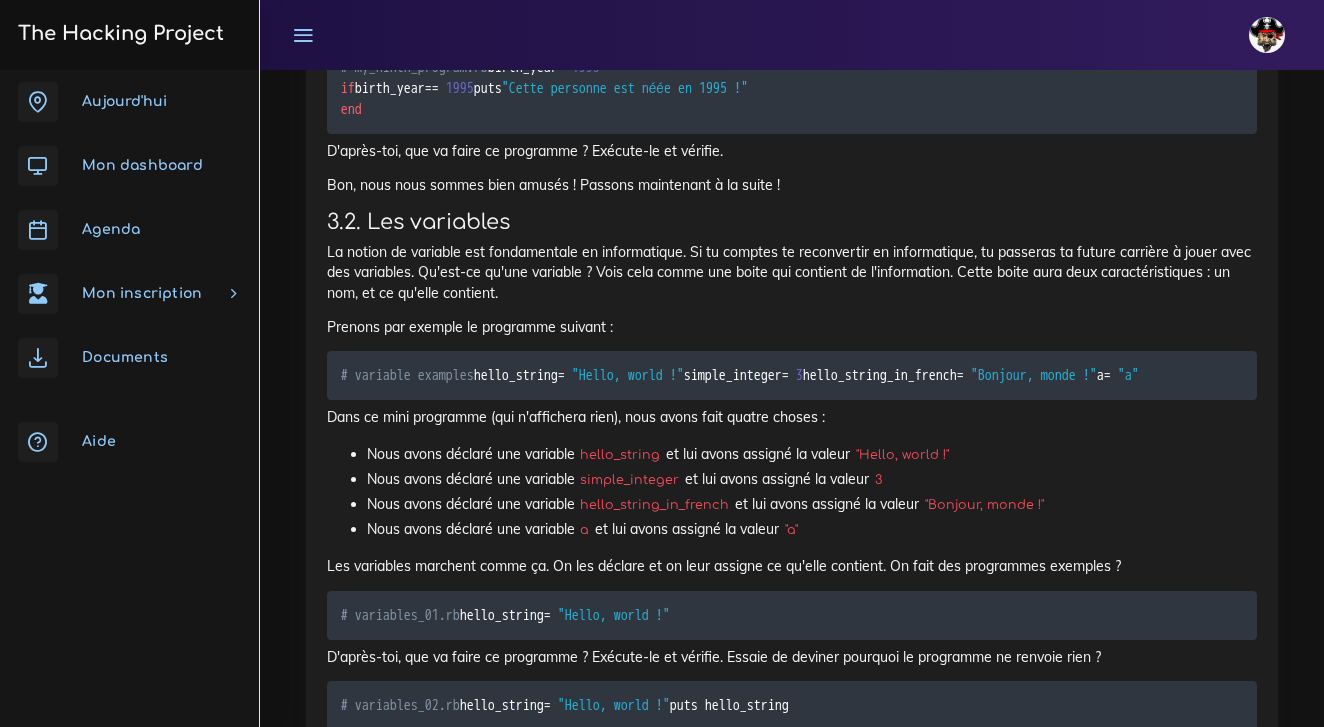 click on "Prenons par exemple le programme suivant :" at bounding box center [792, 327] 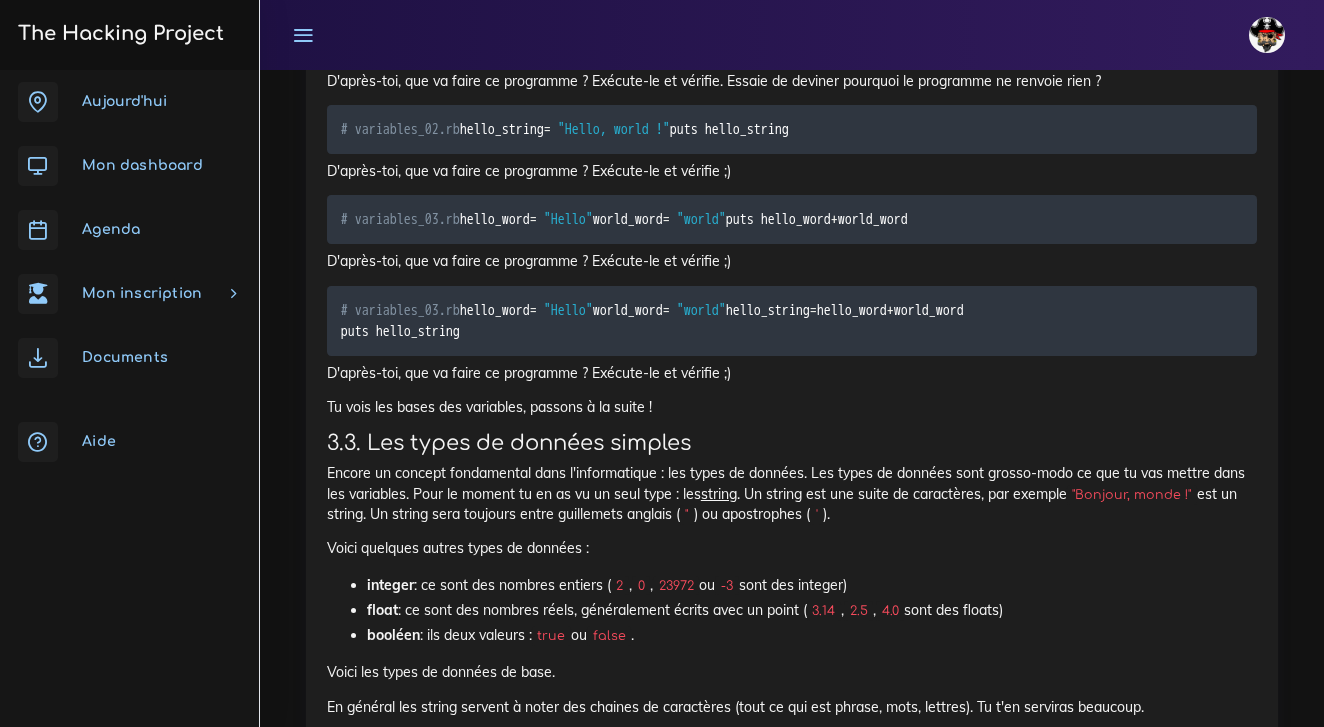 scroll, scrollTop: 20318, scrollLeft: 0, axis: vertical 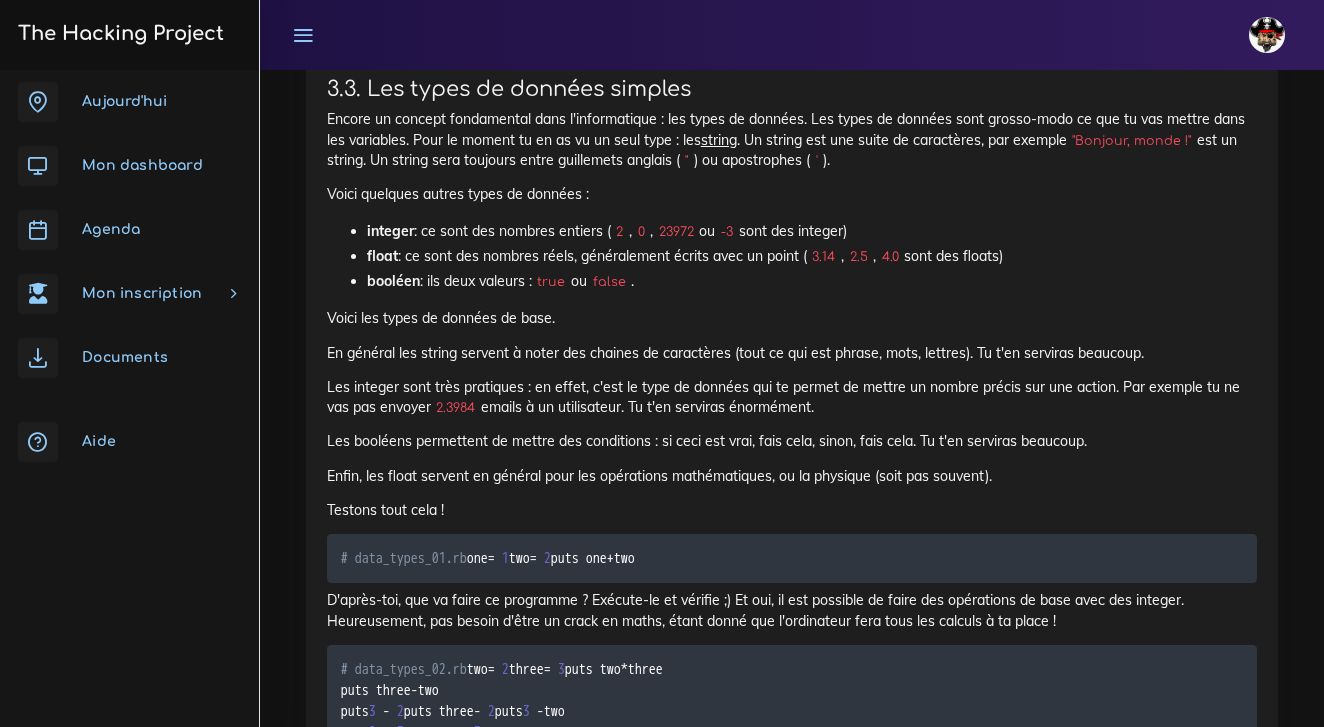 drag, startPoint x: 342, startPoint y: 376, endPoint x: 641, endPoint y: 462, distance: 311.12216 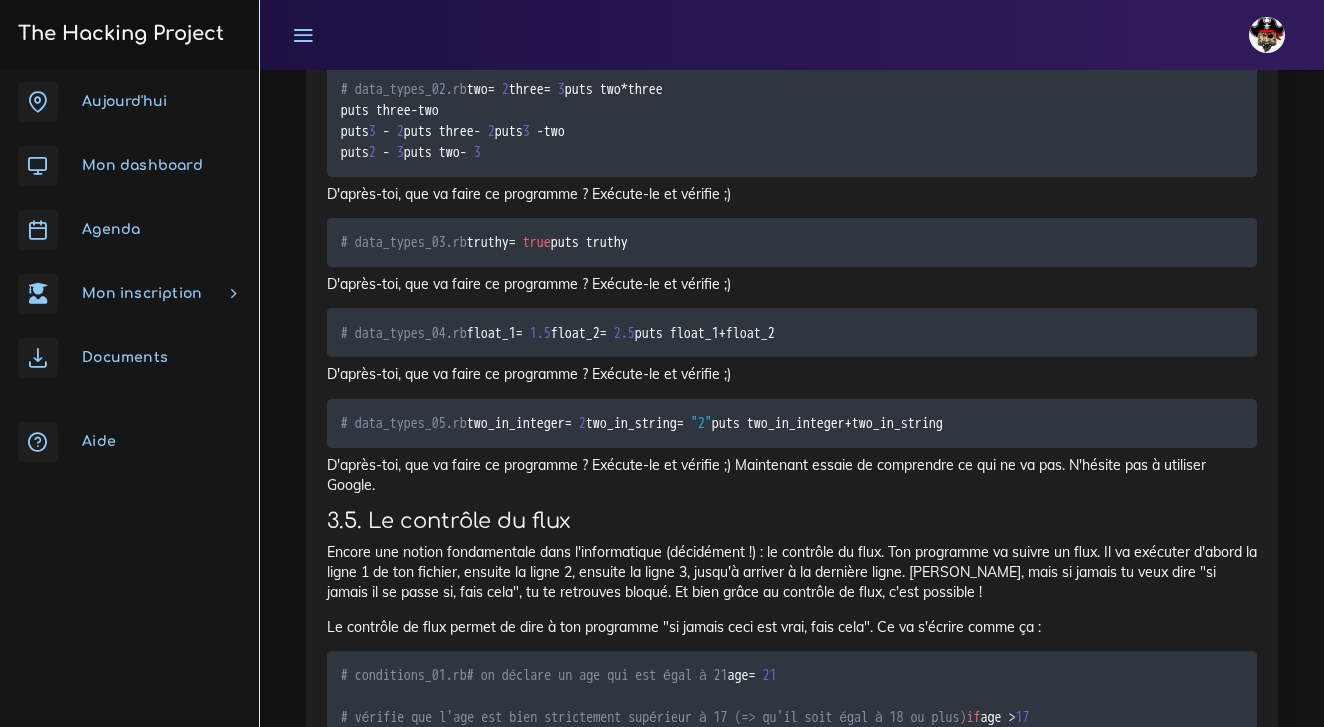 scroll, scrollTop: 21261, scrollLeft: 0, axis: vertical 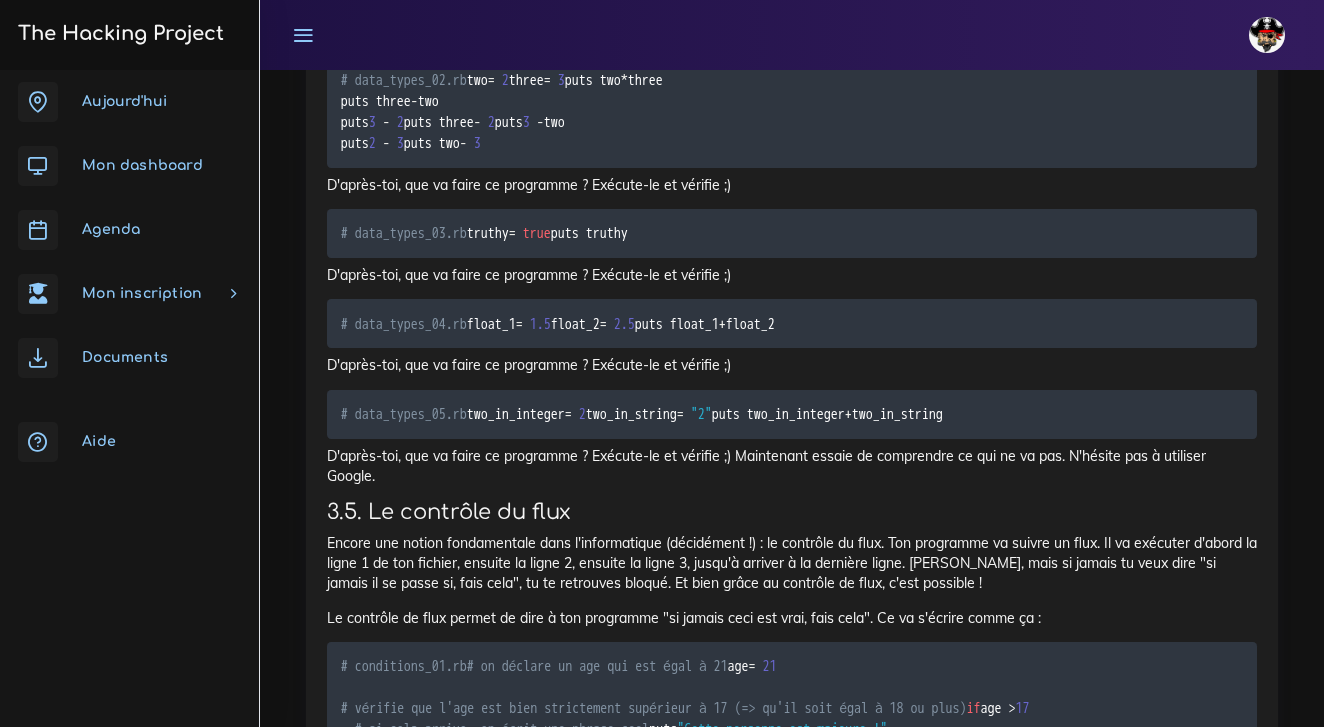 drag, startPoint x: 340, startPoint y: 456, endPoint x: 477, endPoint y: 507, distance: 146.18481 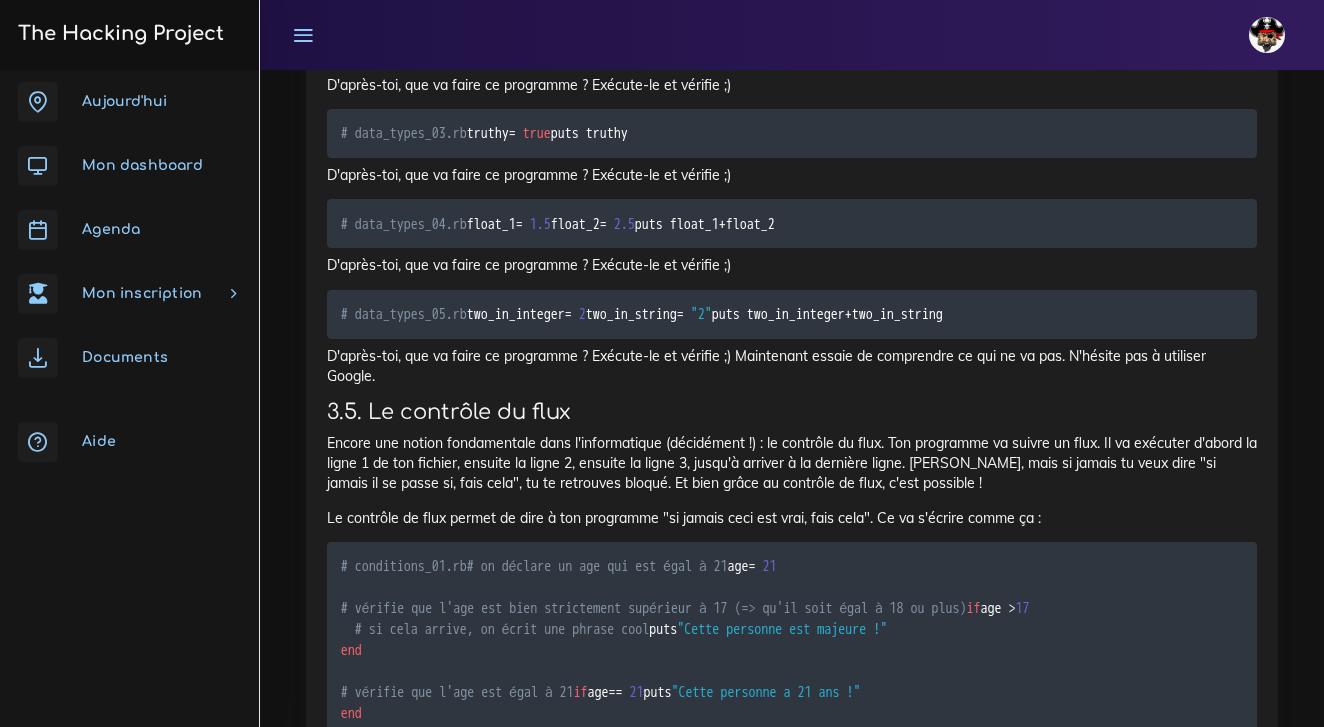 scroll, scrollTop: 21377, scrollLeft: 0, axis: vertical 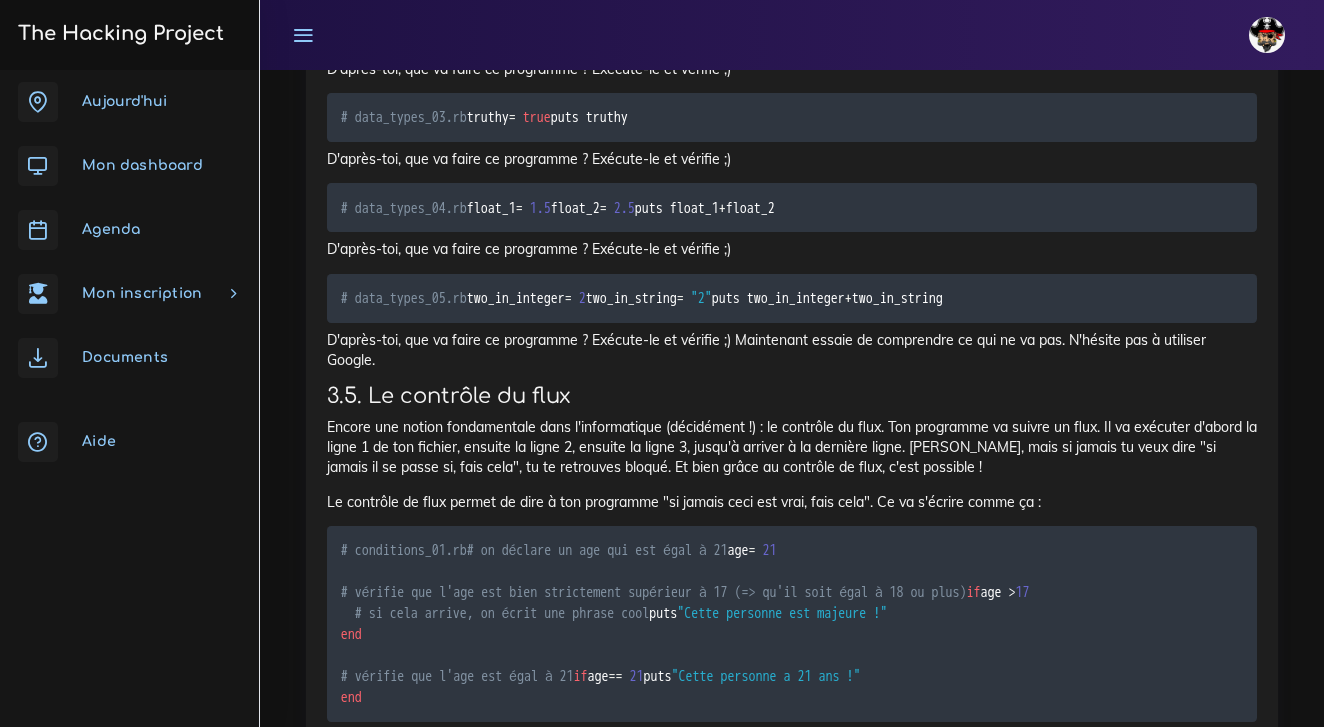 drag, startPoint x: 338, startPoint y: 510, endPoint x: 496, endPoint y: 687, distance: 237.26146 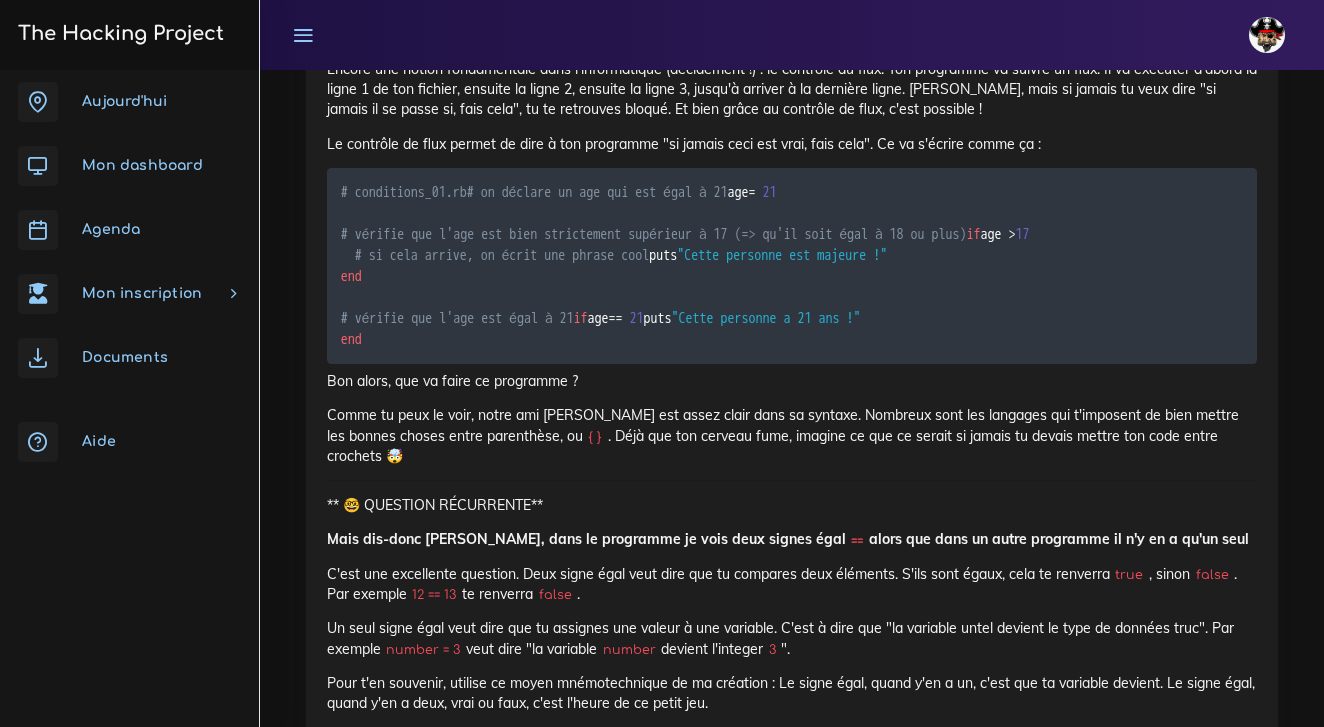 scroll, scrollTop: 21748, scrollLeft: 0, axis: vertical 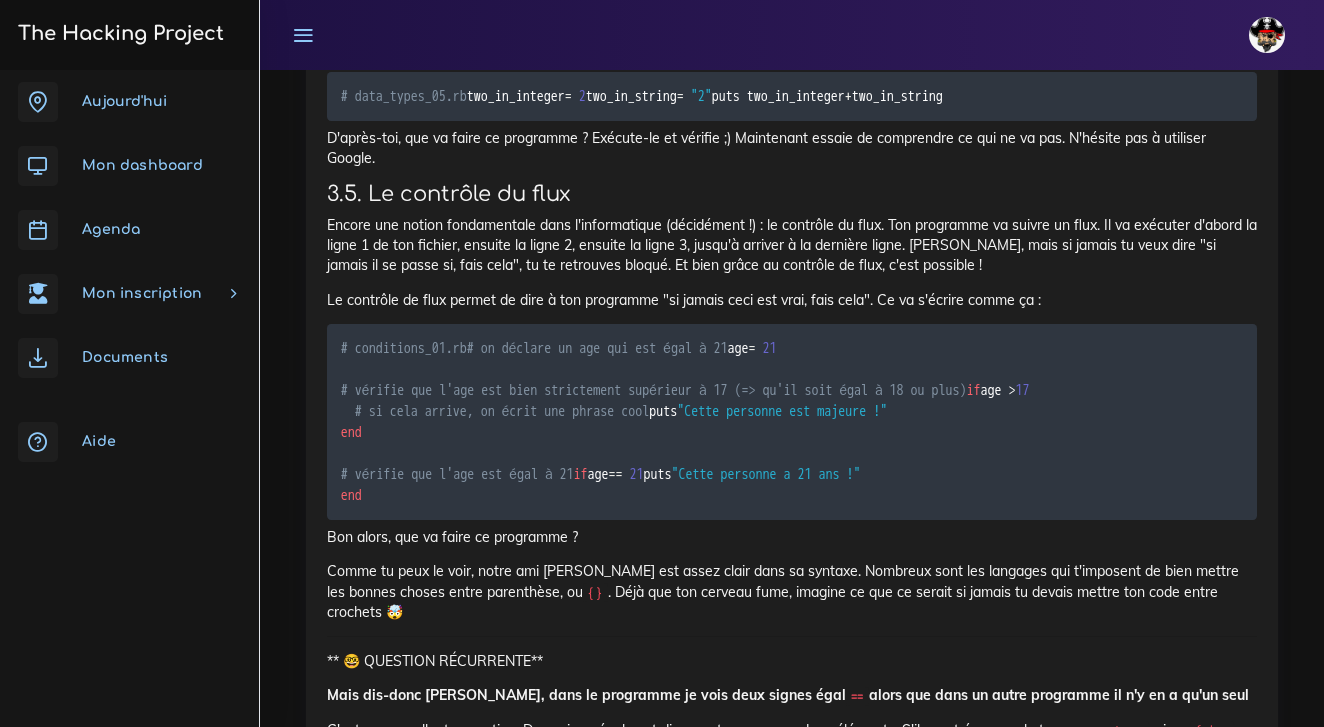 click on "D'après-toi, que va faire ce programme ? Exécute-le et vérifie ;) Et oui, il est possible de faire des opérations de base avec des integer. Heureusement, pas besoin d'être un crack en maths, étant donné que l'ordinateur fera tous les calculs à ta place !" at bounding box center (792, -297) 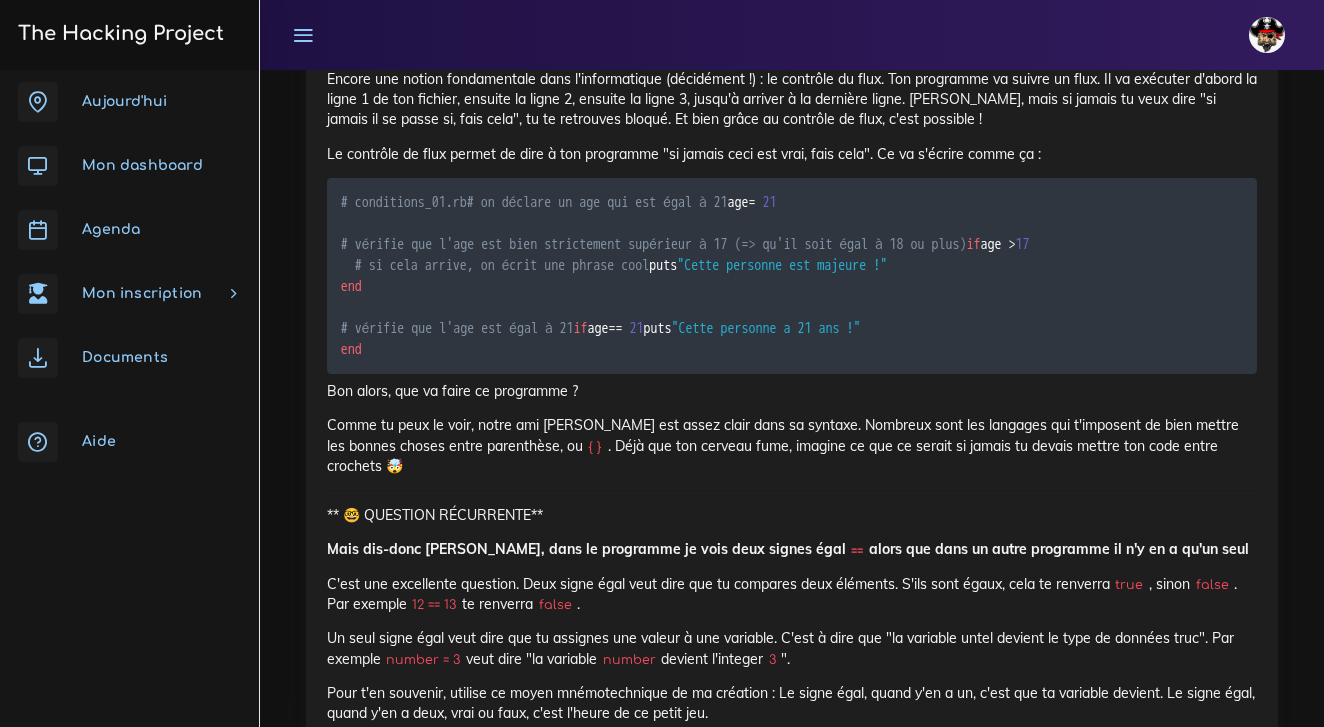 scroll, scrollTop: 21725, scrollLeft: 0, axis: vertical 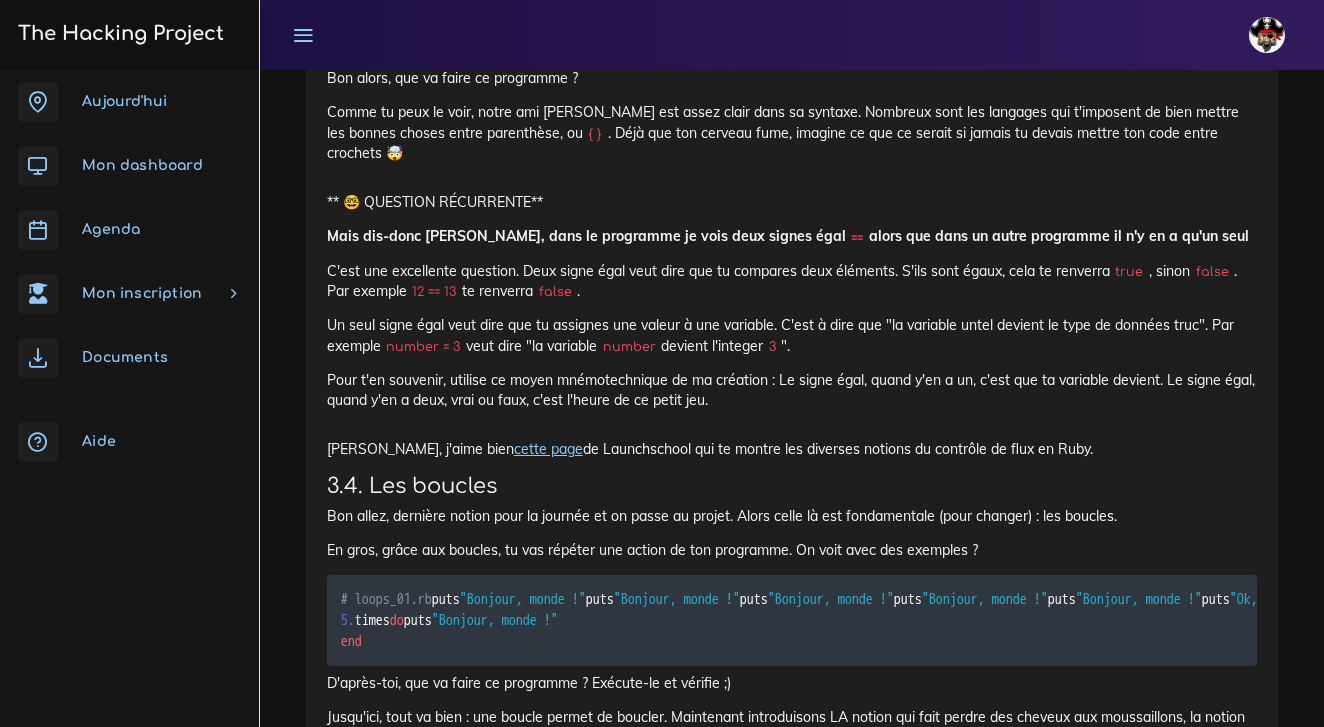 drag, startPoint x: 344, startPoint y: 412, endPoint x: 665, endPoint y: 472, distance: 326.55933 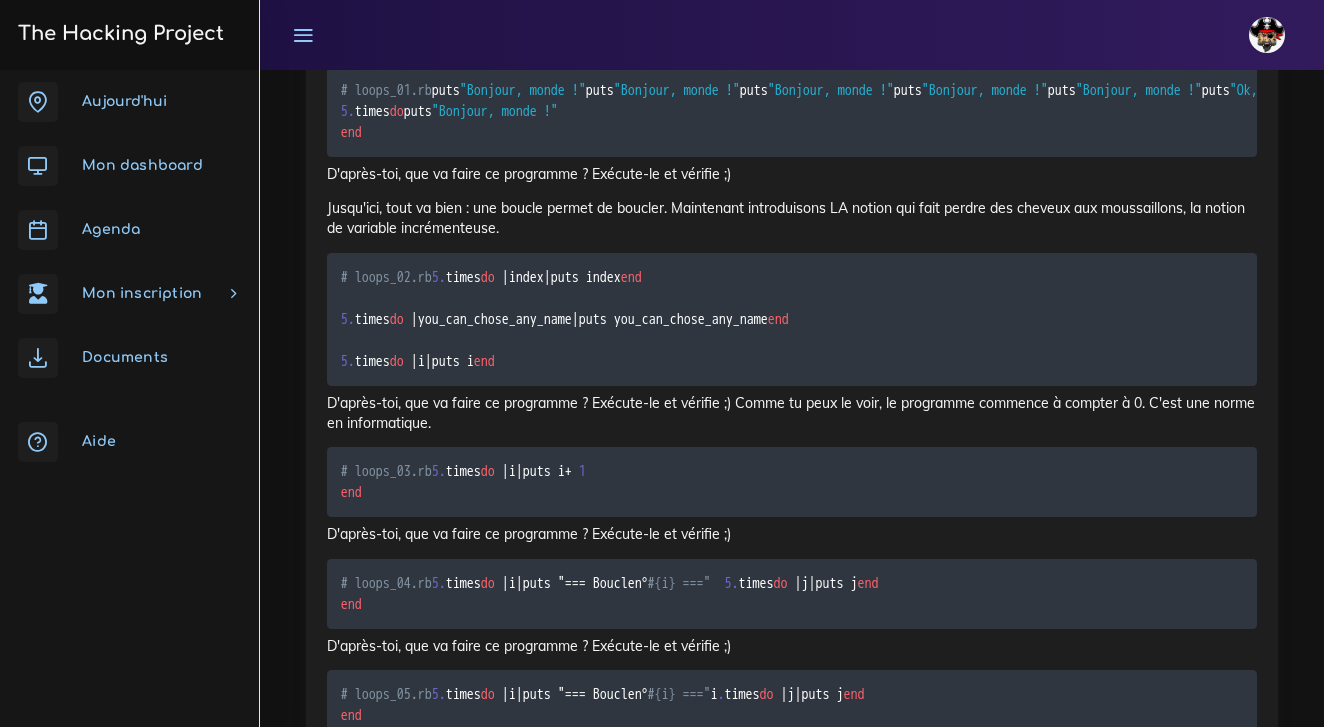 scroll, scrollTop: 22537, scrollLeft: 0, axis: vertical 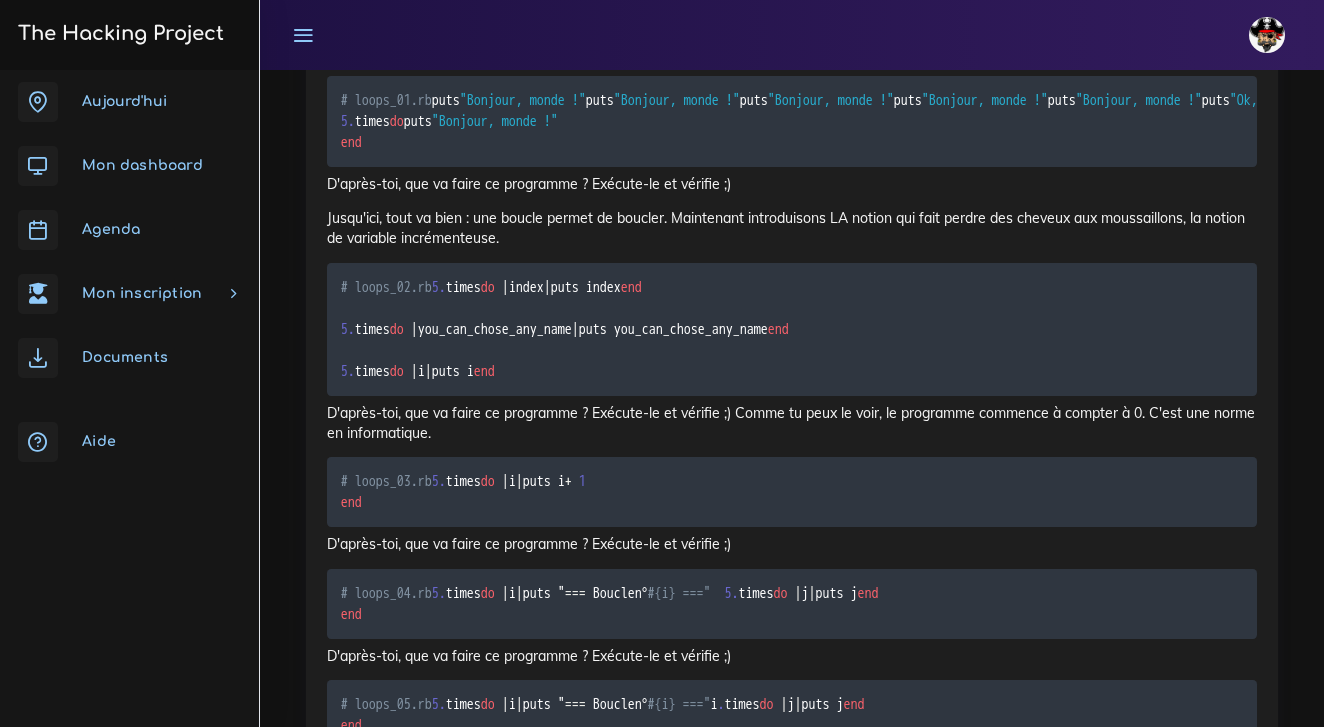 drag, startPoint x: 341, startPoint y: 209, endPoint x: 594, endPoint y: 482, distance: 372.20694 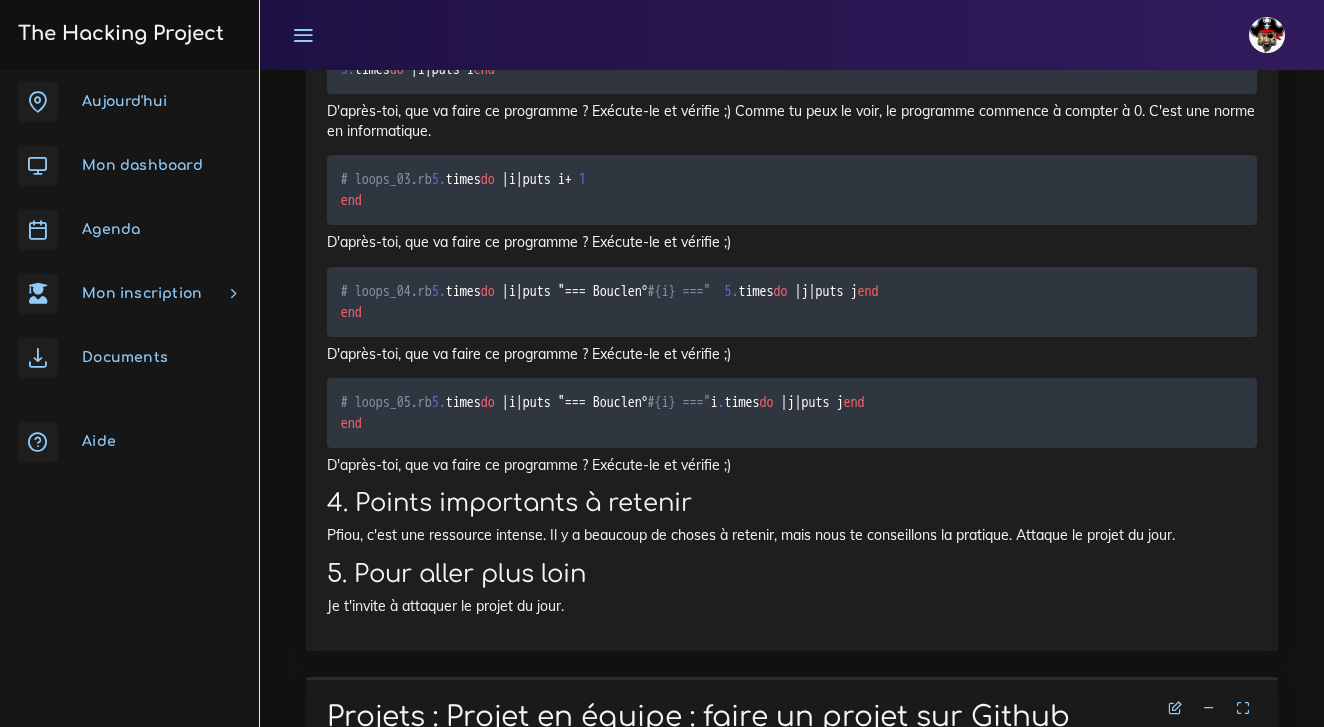 scroll, scrollTop: 22846, scrollLeft: 0, axis: vertical 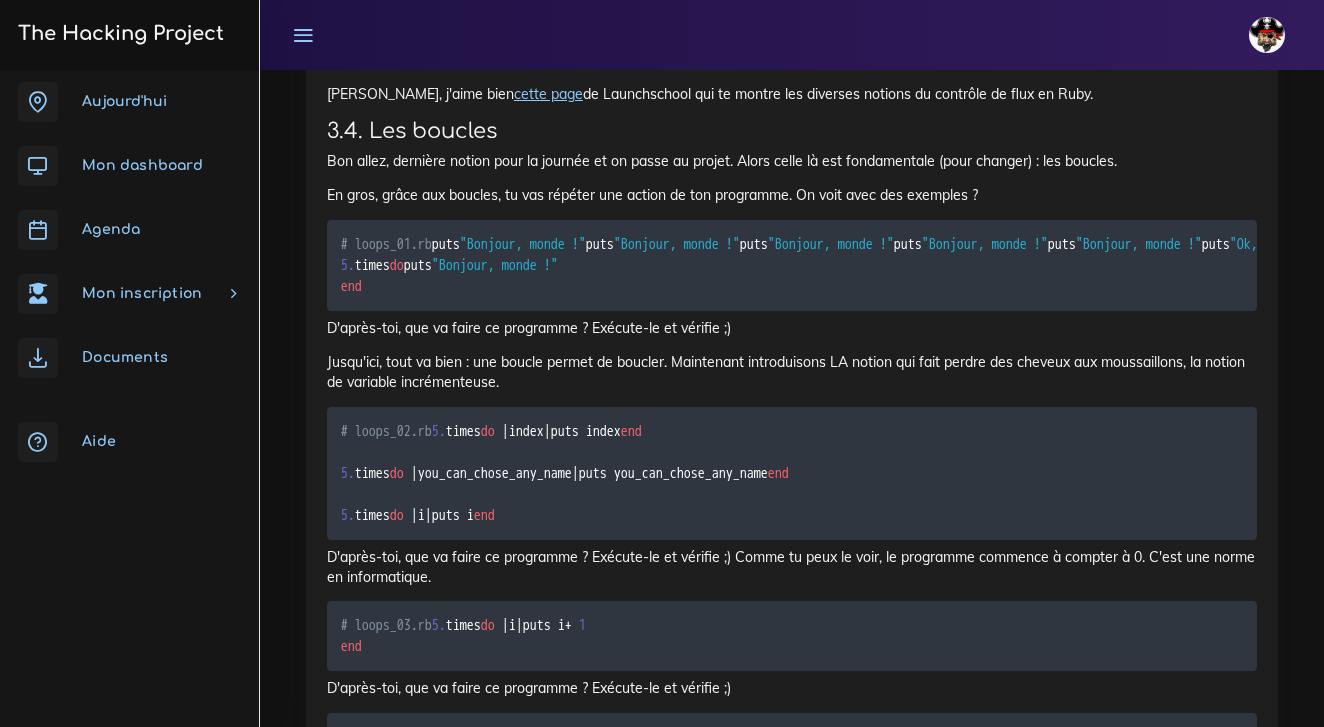 click on "# conditions_01.rb
# on déclare un age qui est égal à 21
age  =   [DEMOGRAPHIC_DATA]
# vérifie que l'age est bien strictement supérieur à 17 (=> qu'il soit égal à 18 ou plus)
if  age >  [DEMOGRAPHIC_DATA]
# si cela arrive, on écrit une phrase cool
puts  "Cette personne est majeure !"
end
# vérifie que l'age est égal à 21
if  age  ==   [DEMOGRAPHIC_DATA]
puts  "Cette personne a 21 ans !"
end" at bounding box center [792, -392] 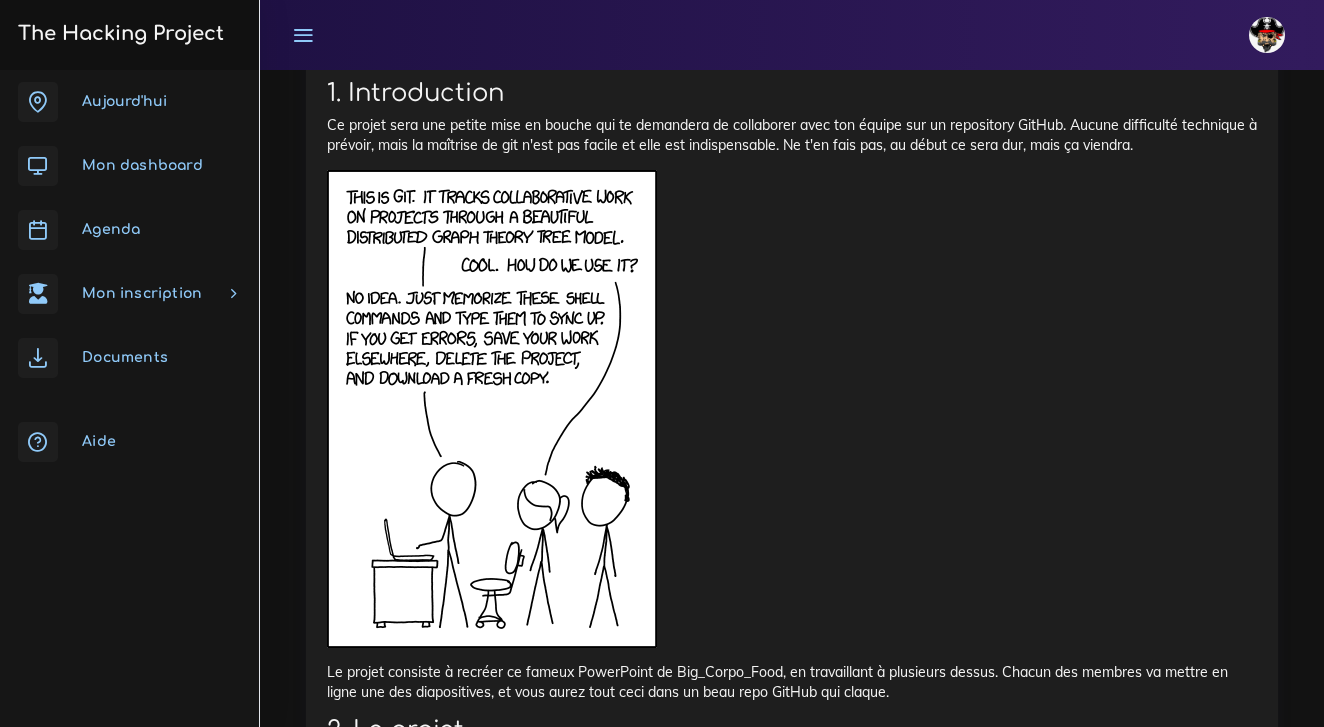 scroll, scrollTop: 23619, scrollLeft: 0, axis: vertical 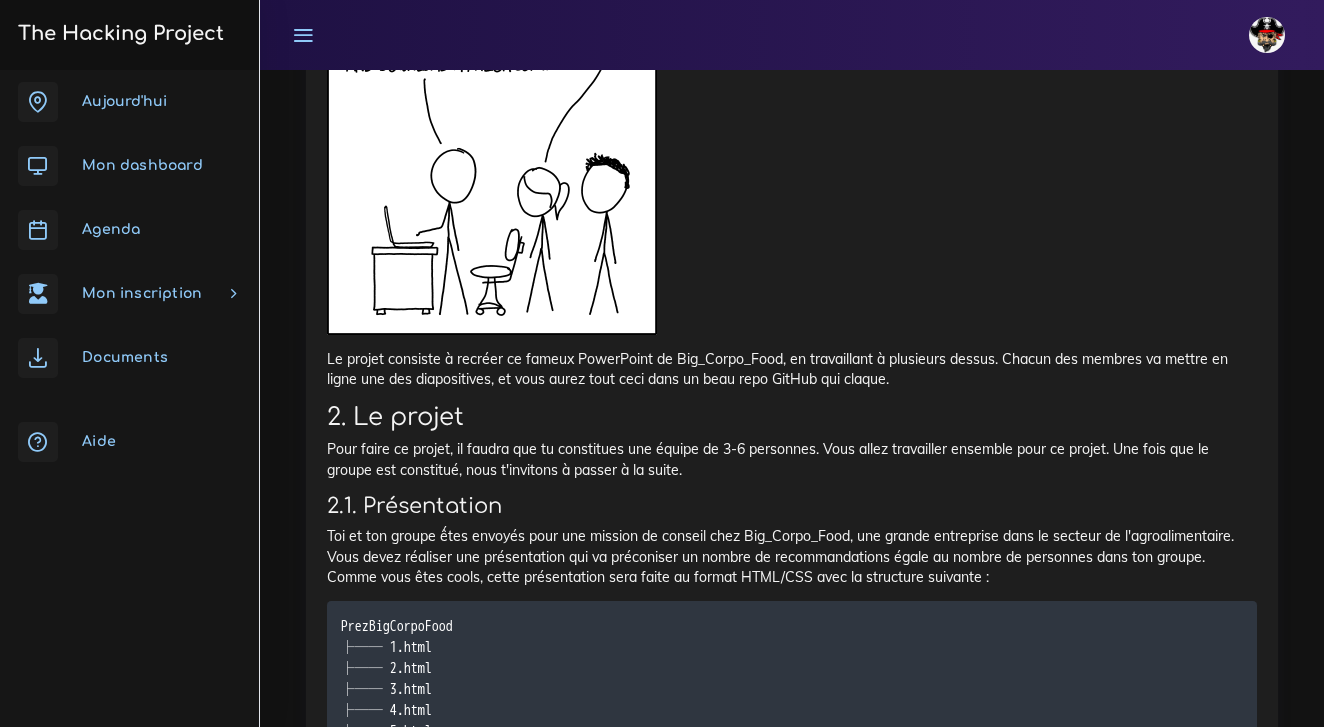 drag, startPoint x: 356, startPoint y: 318, endPoint x: 480, endPoint y: 346, distance: 127.12199 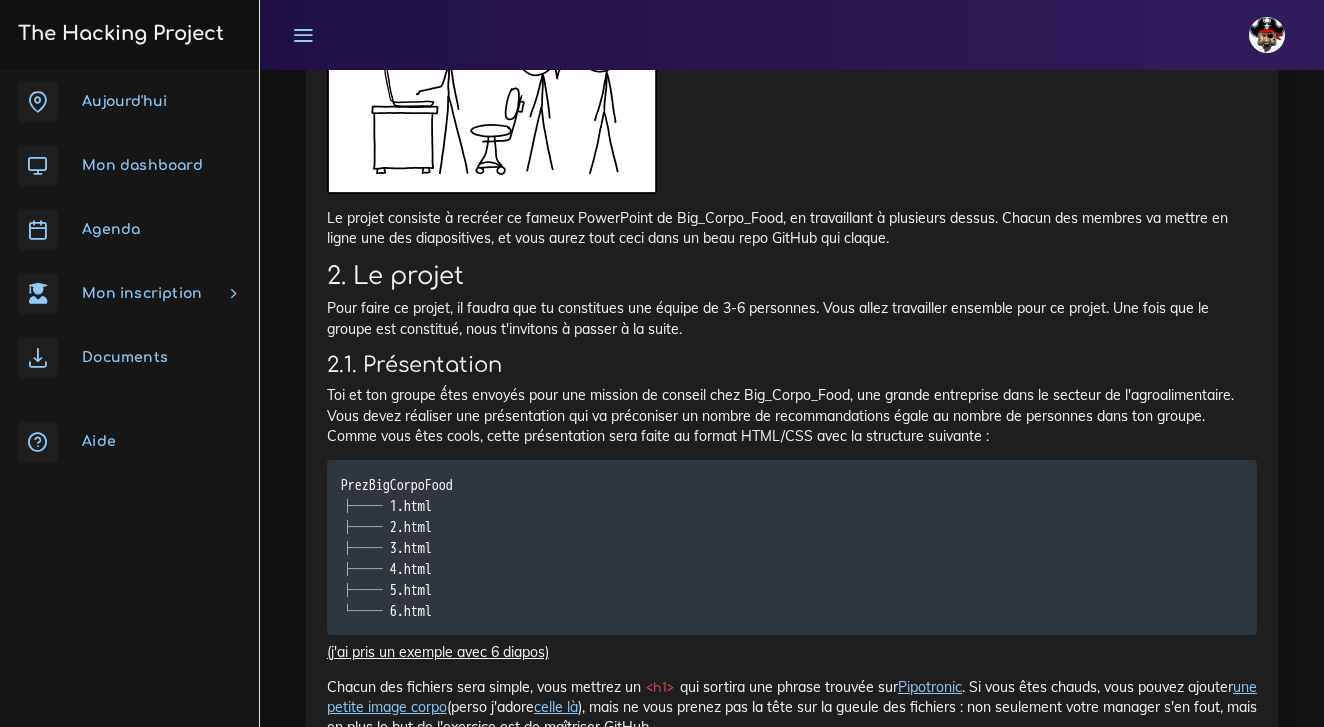 scroll, scrollTop: 24069, scrollLeft: 0, axis: vertical 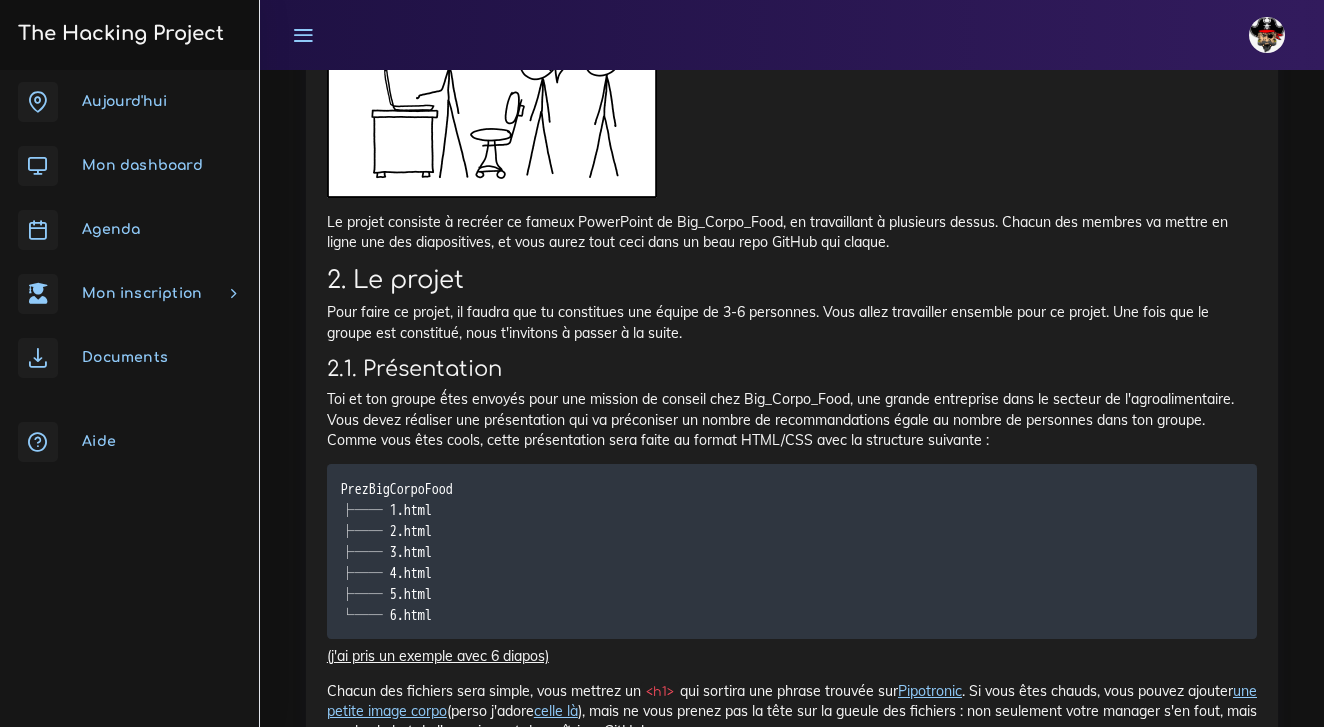 drag, startPoint x: 342, startPoint y: 336, endPoint x: 491, endPoint y: 446, distance: 185.20529 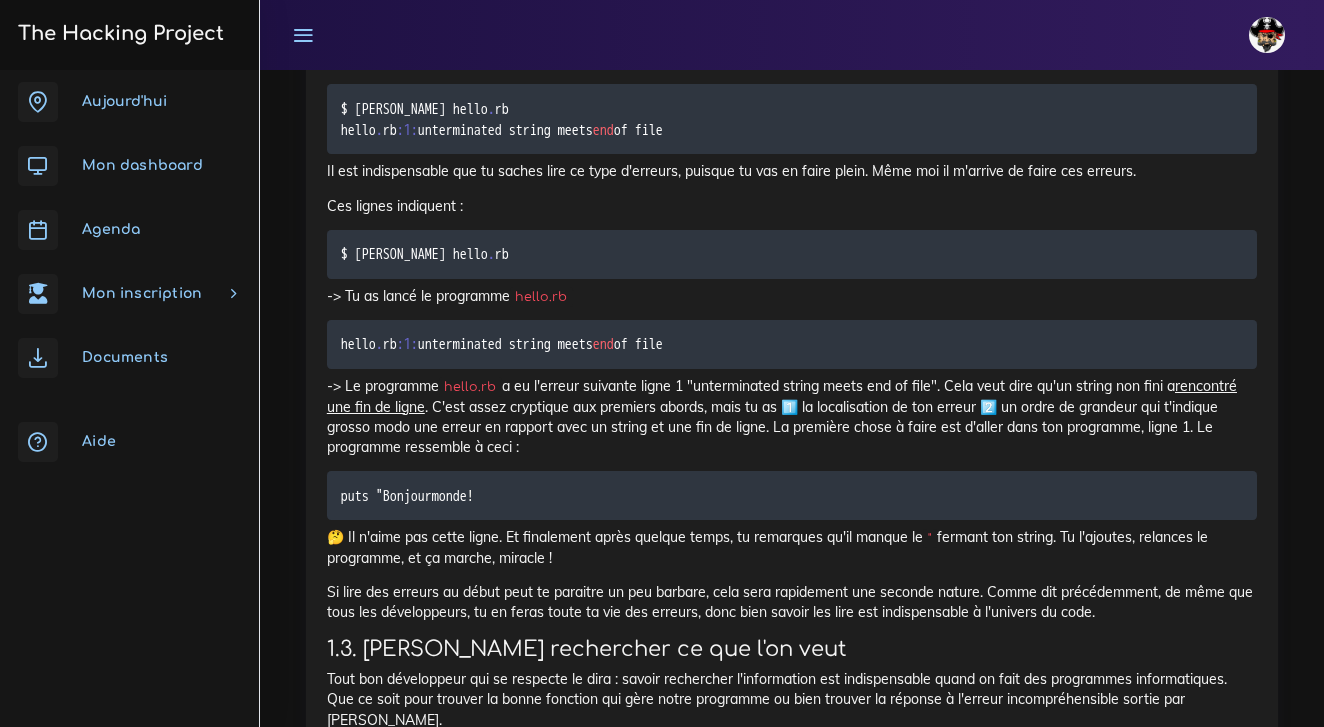 scroll, scrollTop: 25872, scrollLeft: 0, axis: vertical 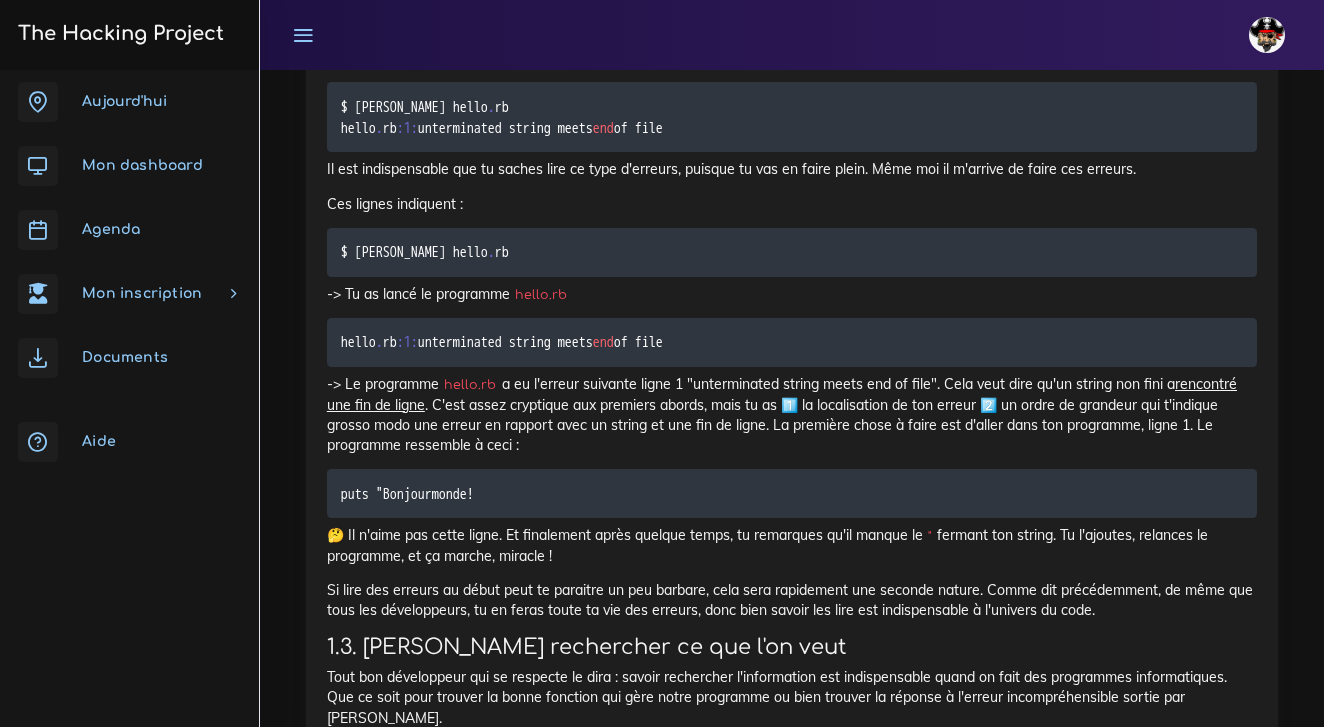 click on "Pipotronic" at bounding box center [930, -1112] 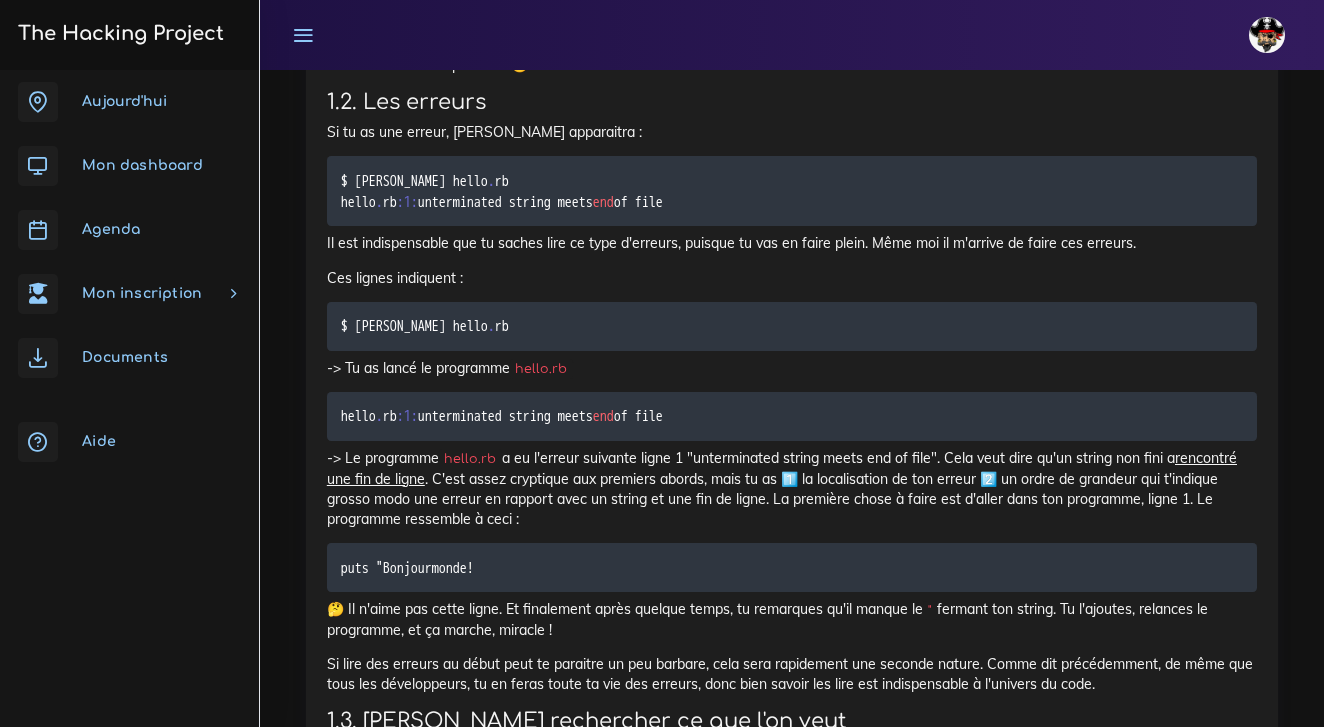 scroll, scrollTop: 25804, scrollLeft: 0, axis: vertical 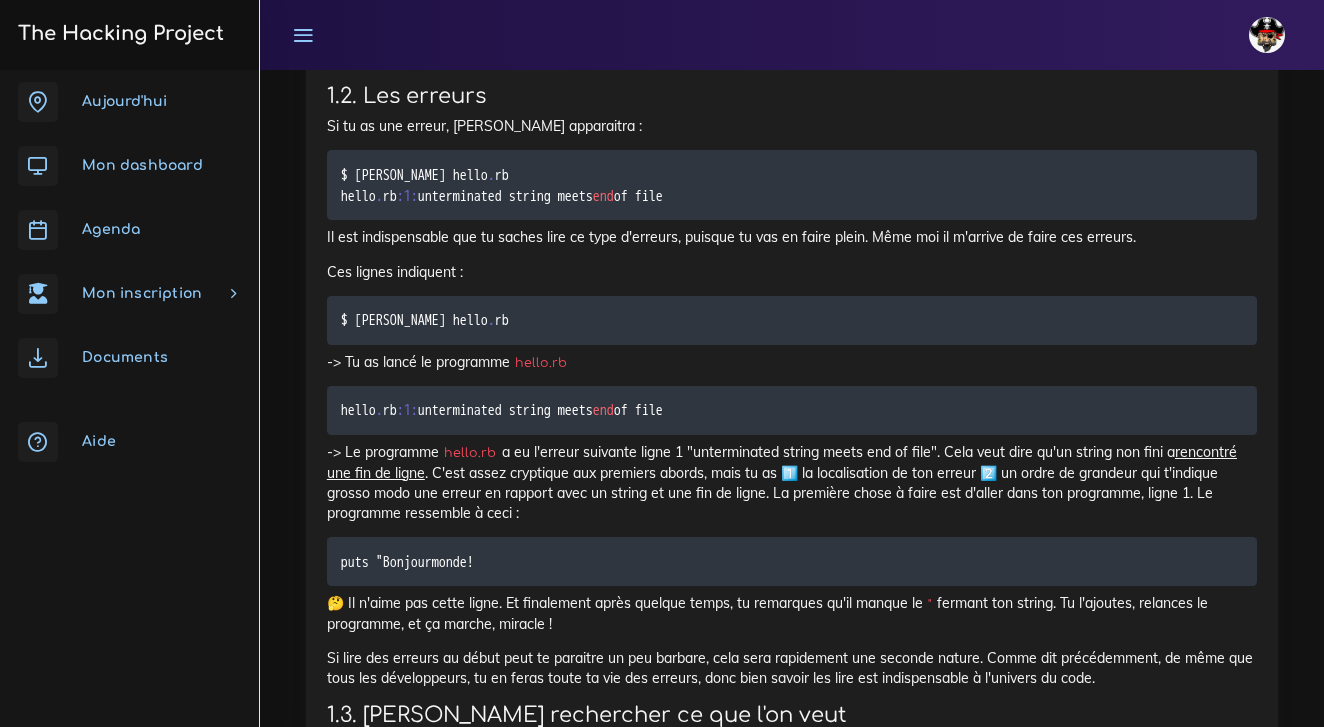 drag, startPoint x: 744, startPoint y: 122, endPoint x: 845, endPoint y: 121, distance: 101.00495 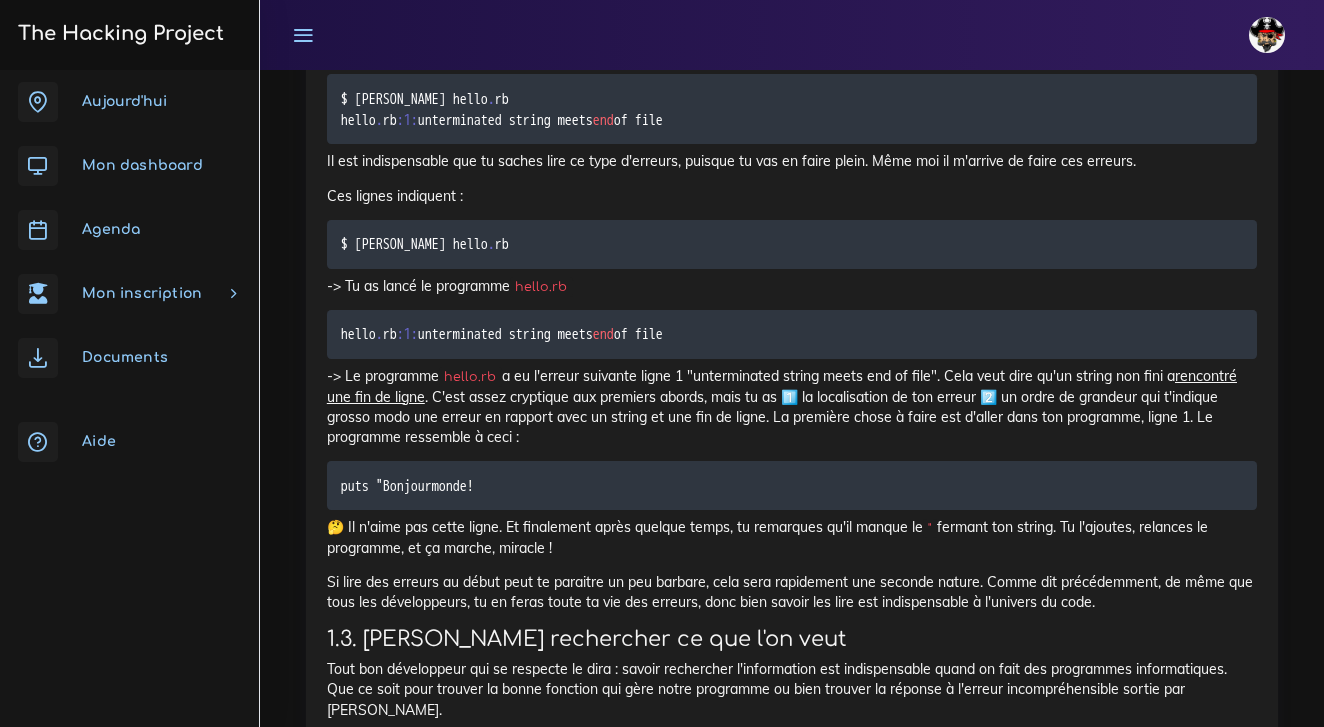 scroll, scrollTop: 25879, scrollLeft: 0, axis: vertical 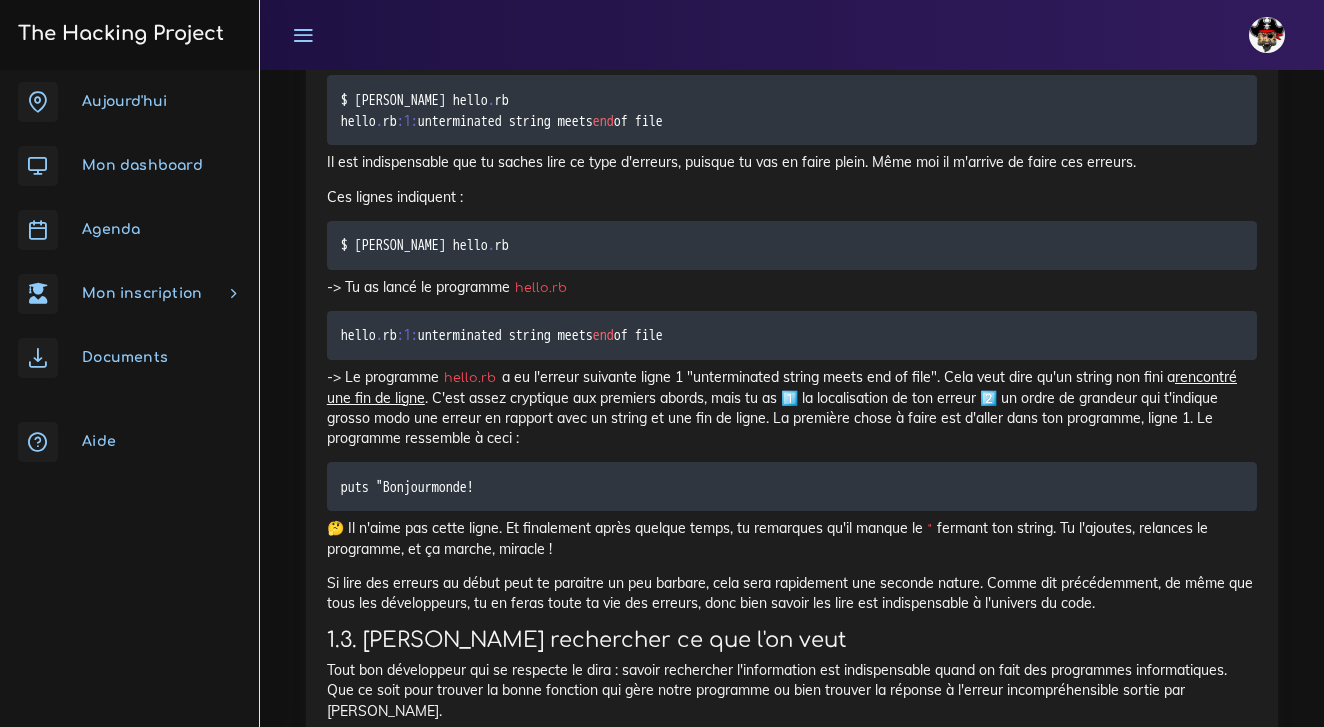 click on "une petite image corpo" at bounding box center (792, -1109) 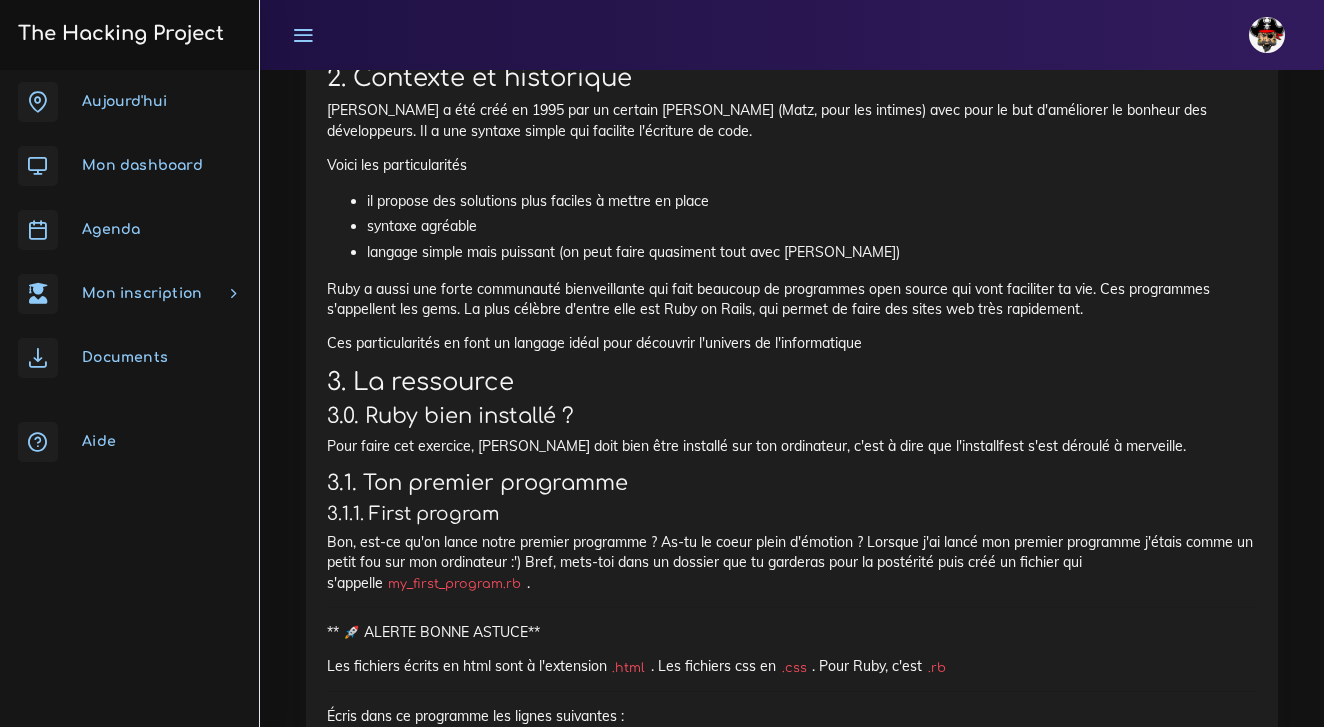 scroll, scrollTop: 17816, scrollLeft: 0, axis: vertical 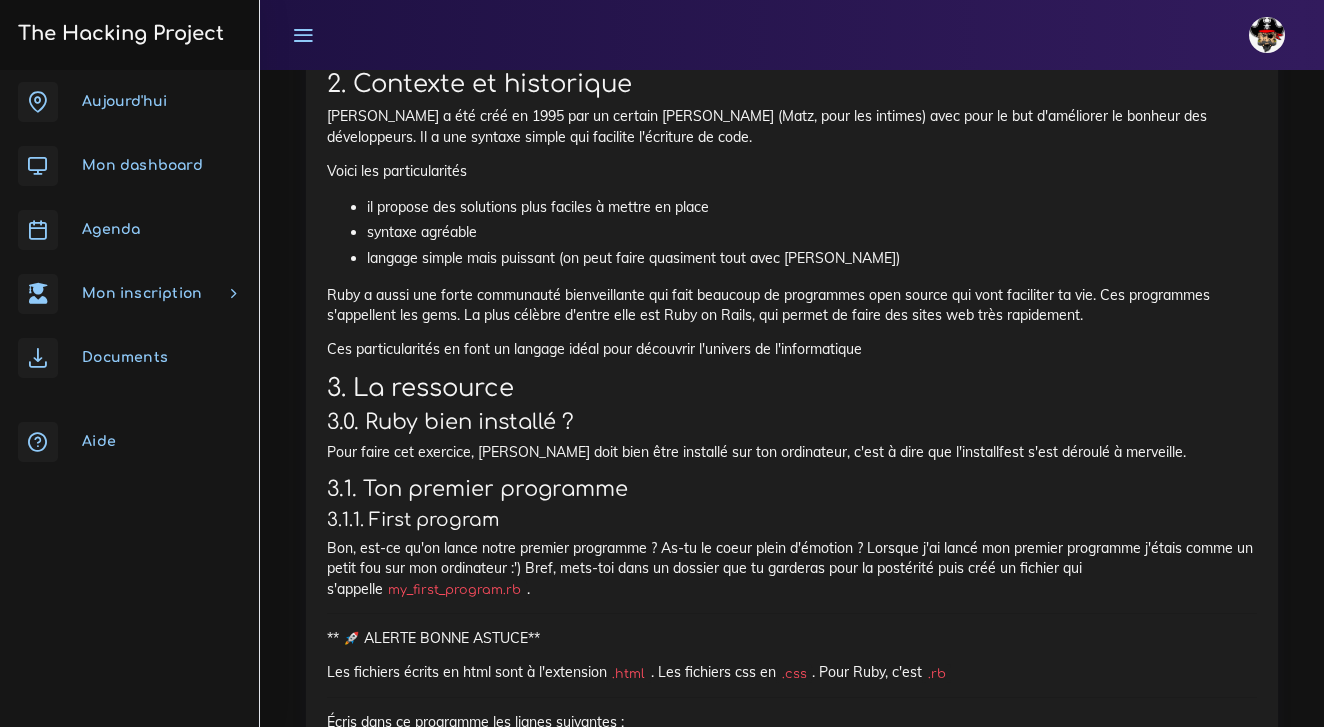 click on "Mon dashboard" at bounding box center [142, 165] 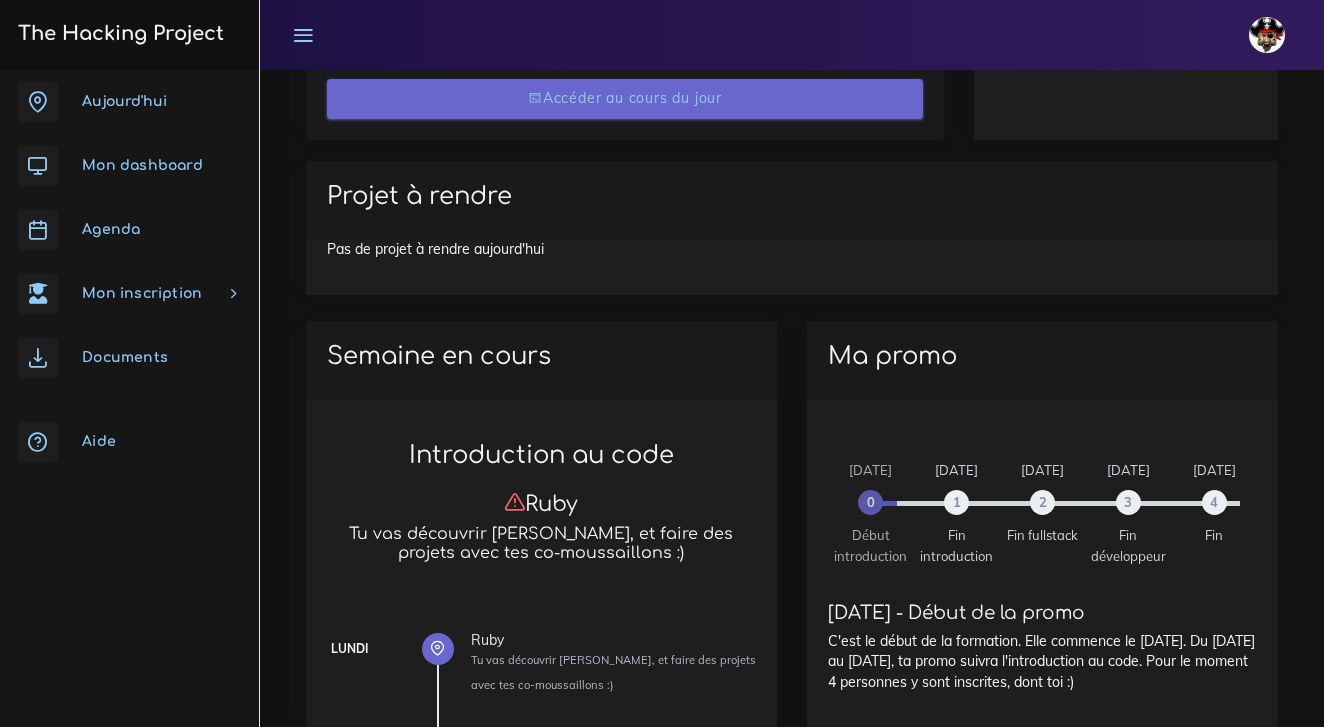 scroll, scrollTop: 862, scrollLeft: 0, axis: vertical 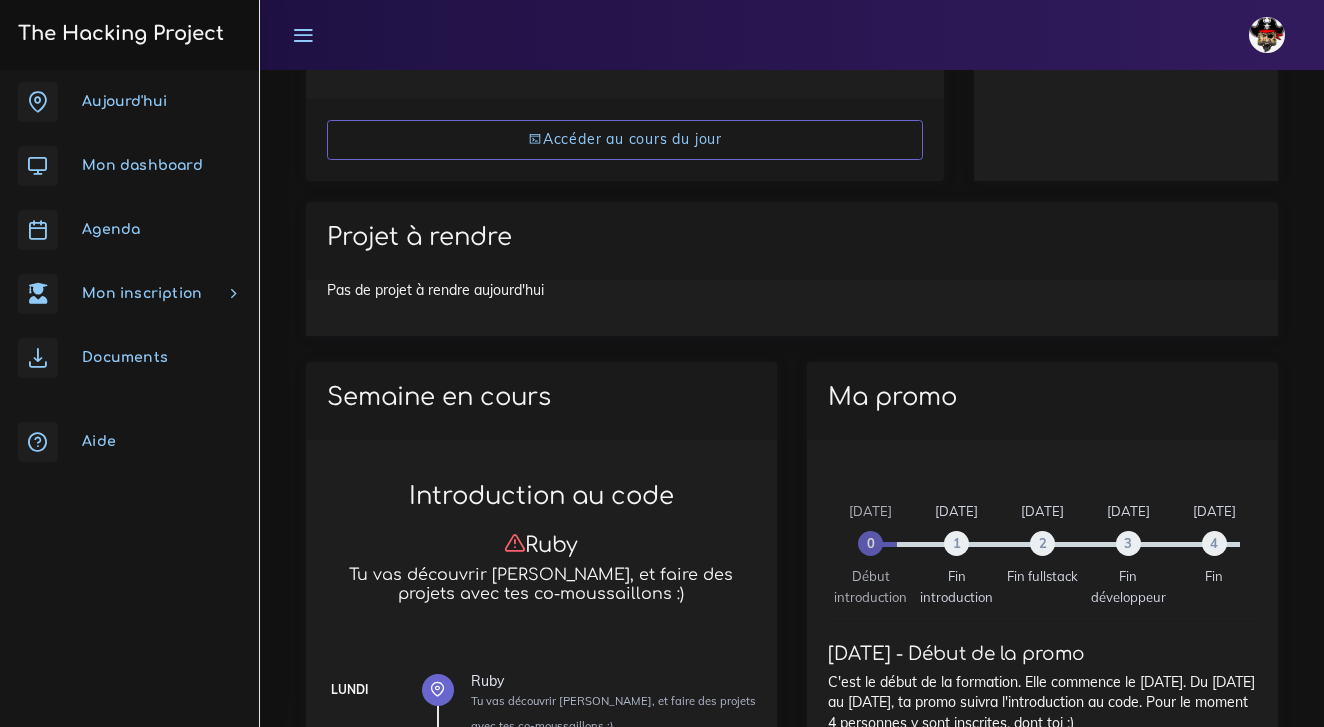 click on "Agenda" at bounding box center [111, 229] 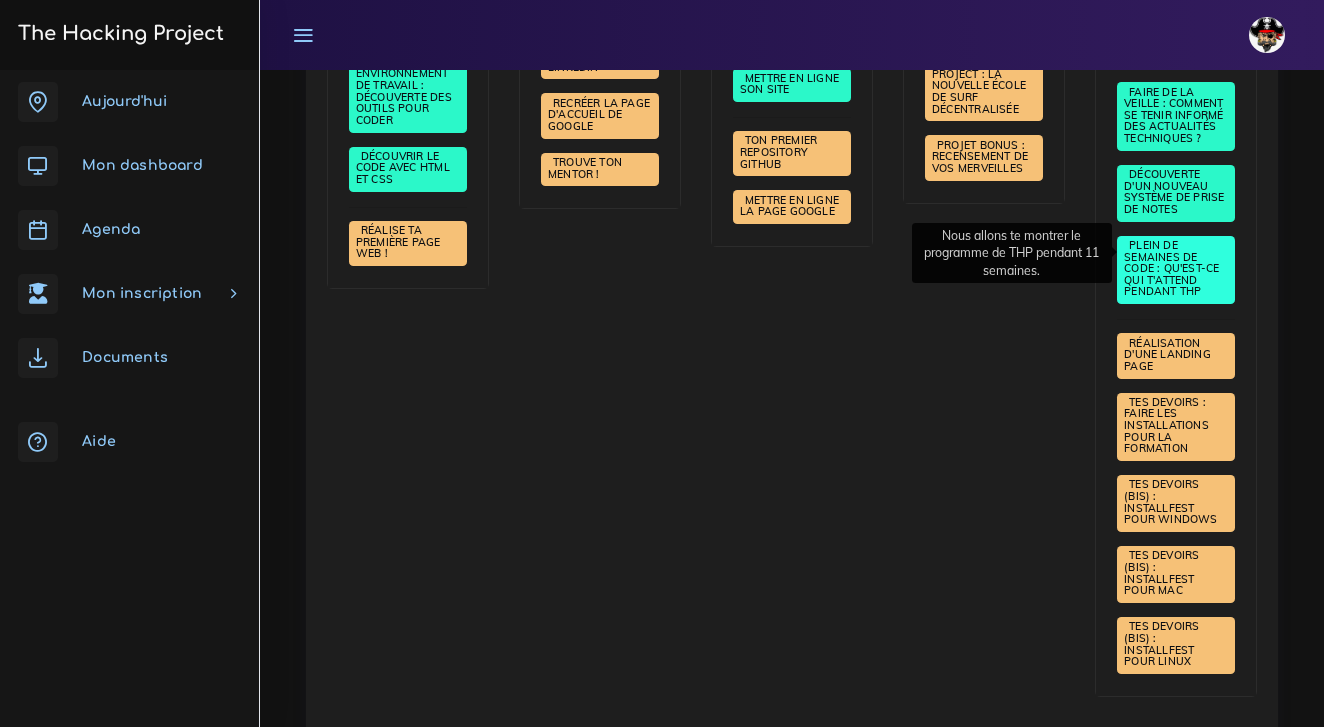 scroll, scrollTop: 975, scrollLeft: 0, axis: vertical 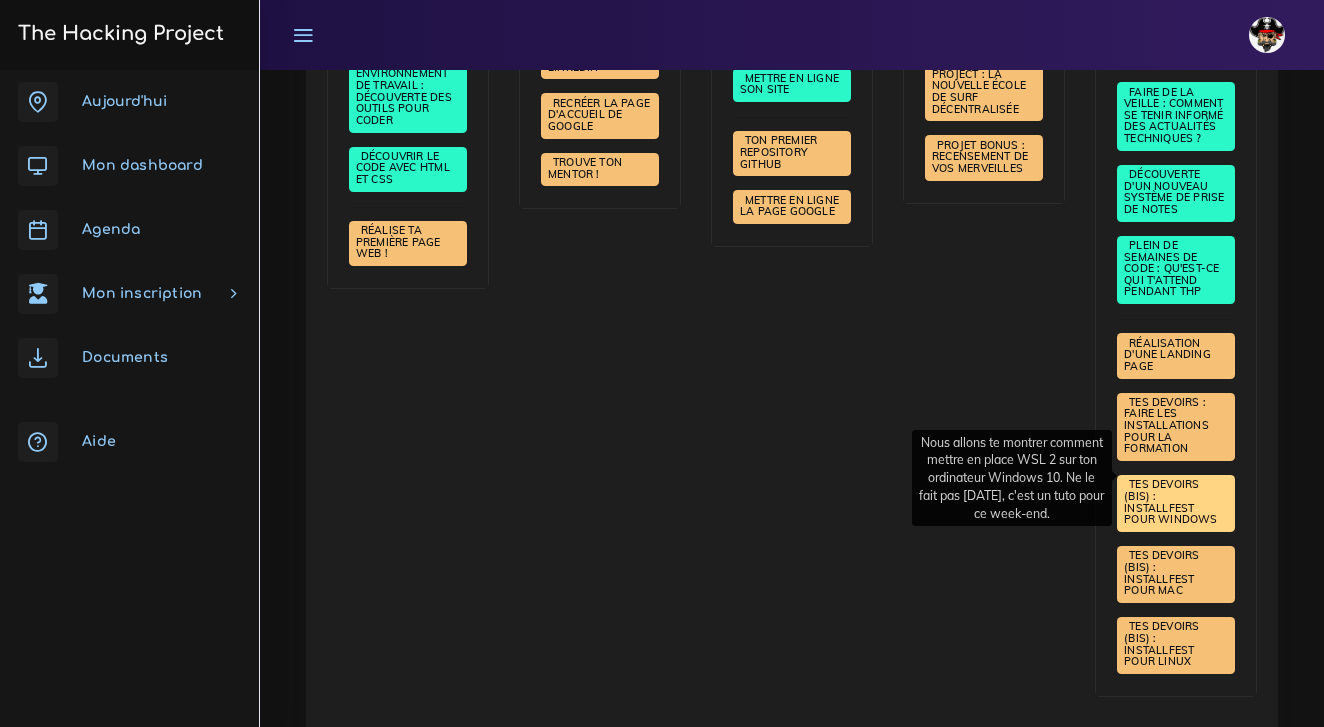 click on "Tes devoirs (bis) : Installfest pour Windows" at bounding box center (1173, 501) 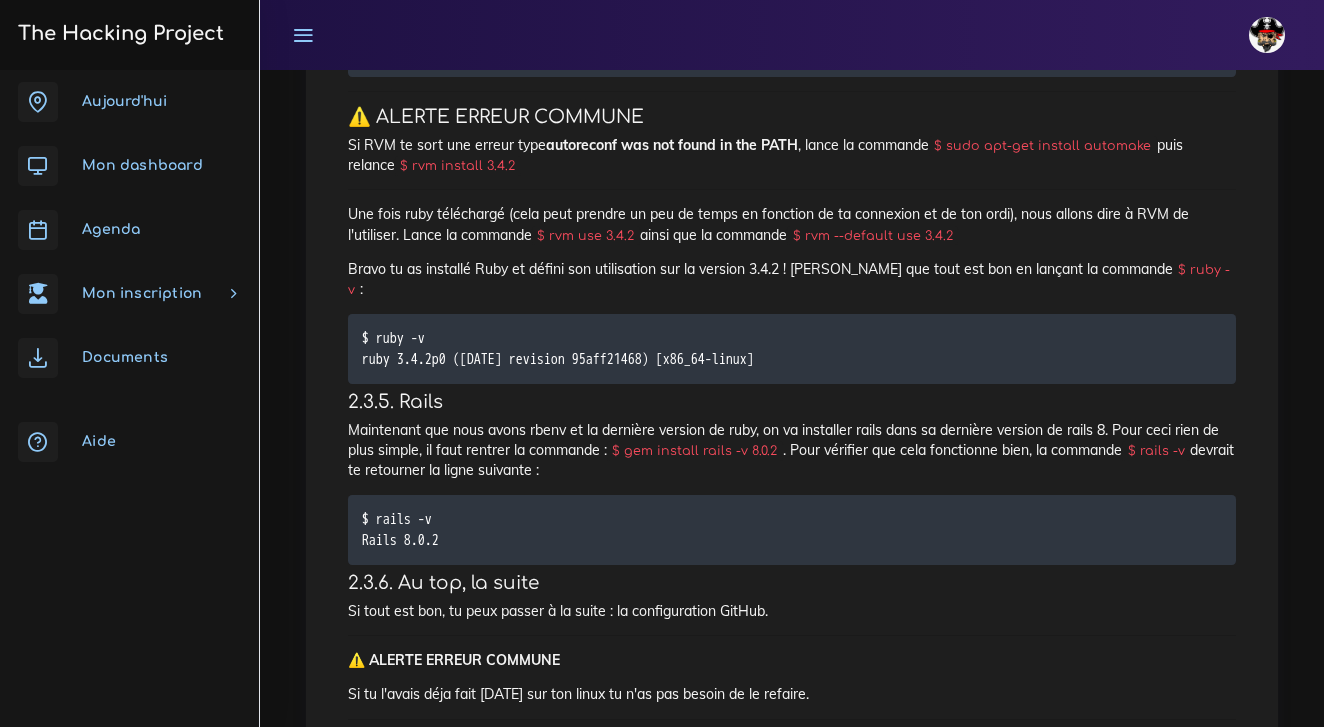 scroll, scrollTop: 4872, scrollLeft: 0, axis: vertical 